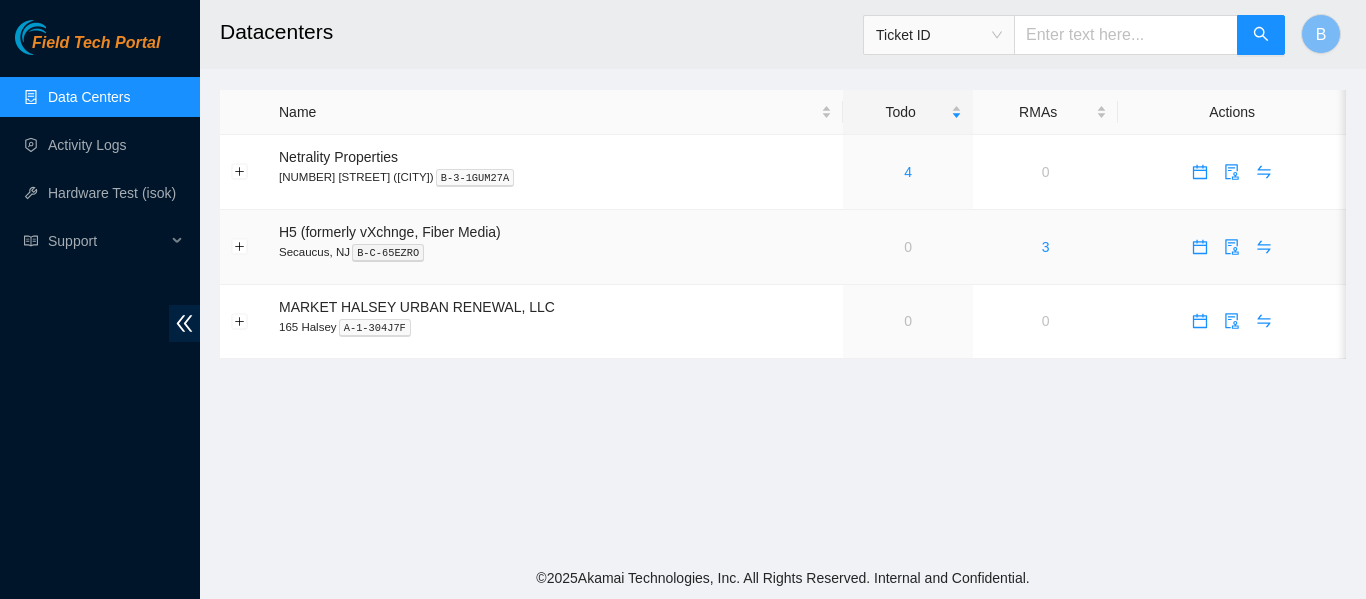 scroll, scrollTop: 0, scrollLeft: 0, axis: both 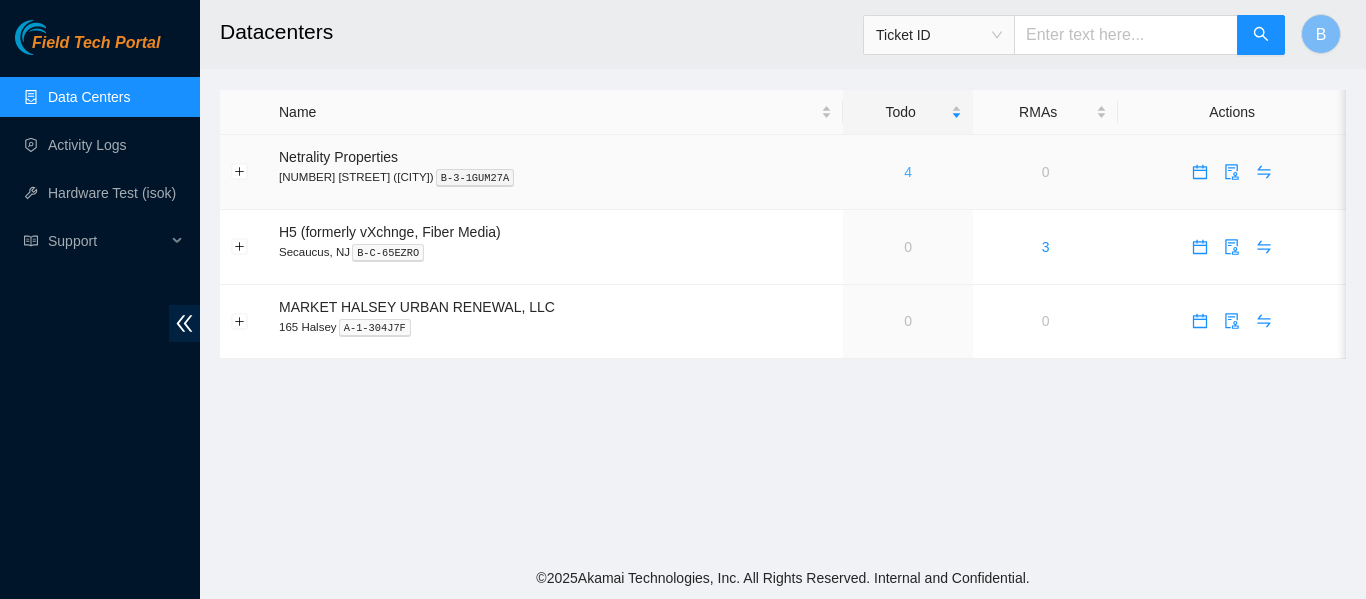 click on "4" at bounding box center (908, 172) 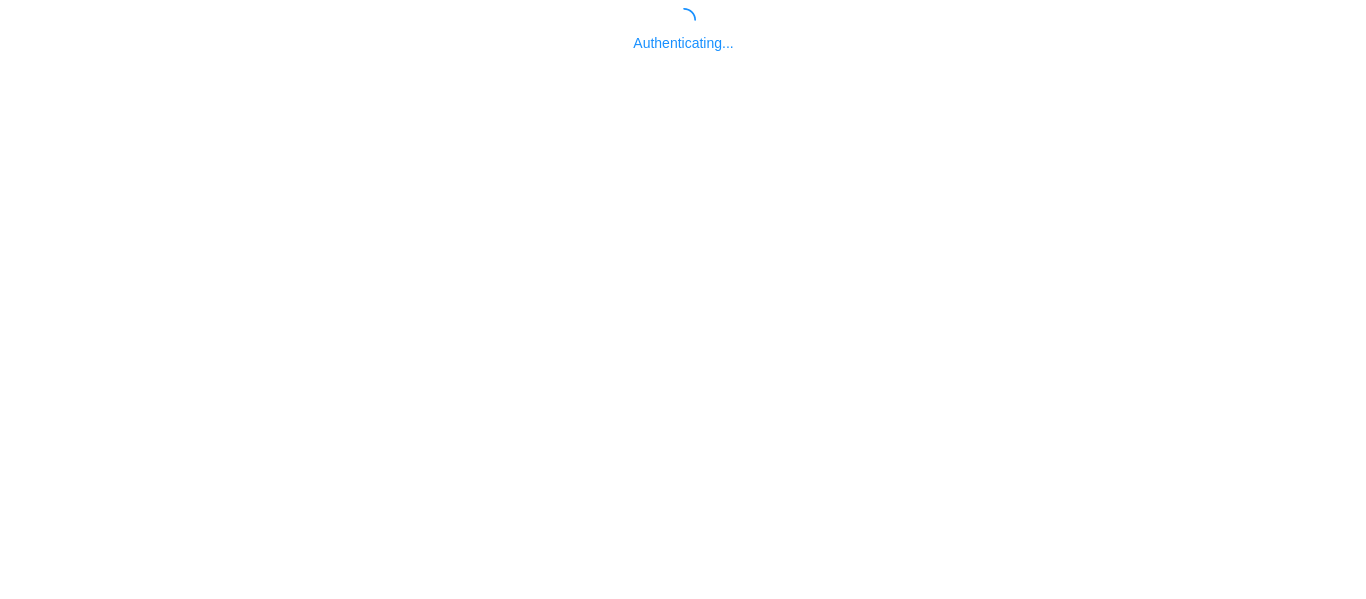 scroll, scrollTop: 0, scrollLeft: 0, axis: both 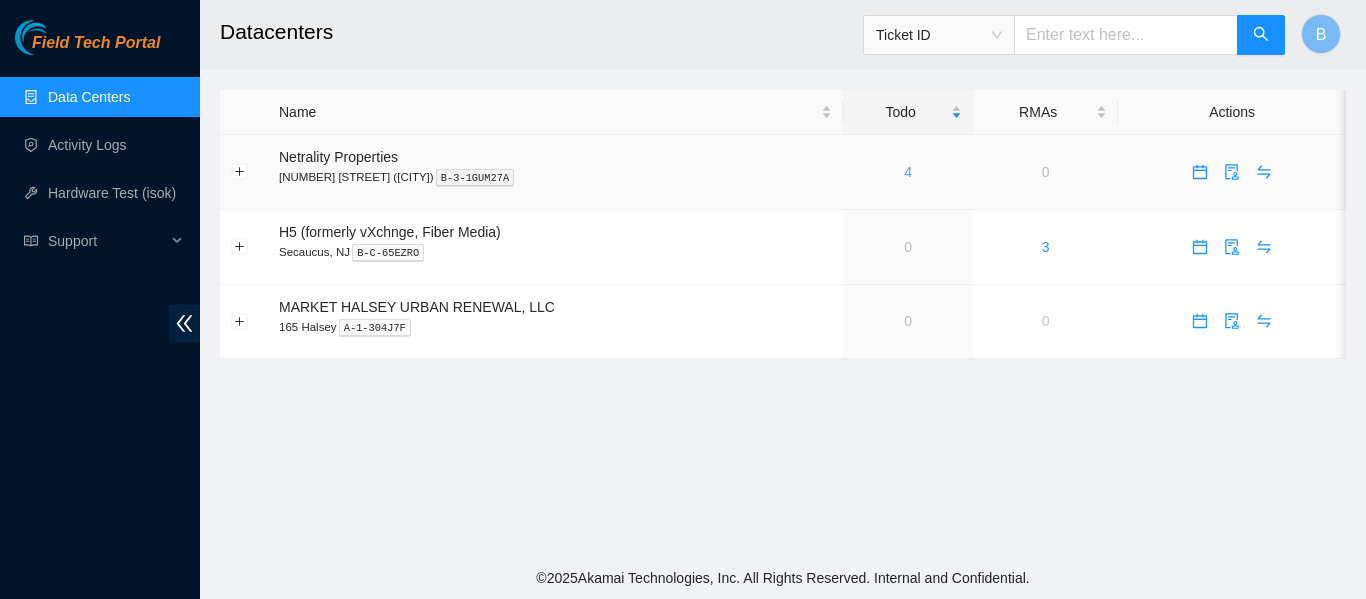 click on "4" at bounding box center [908, 172] 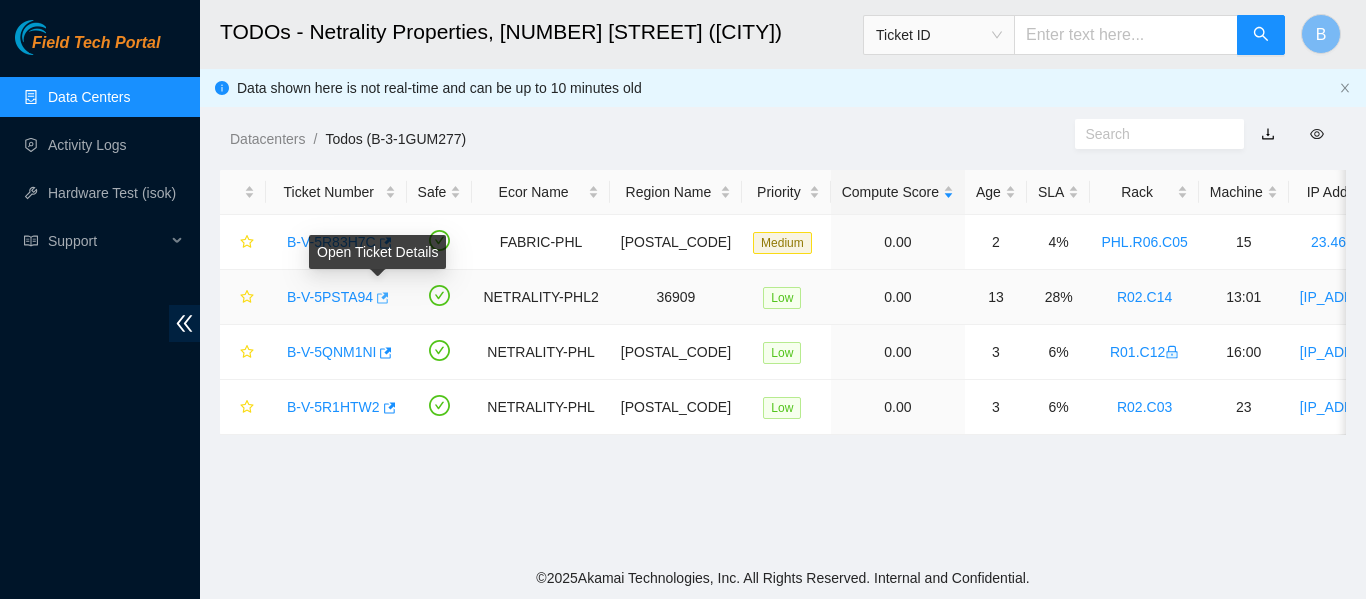 click 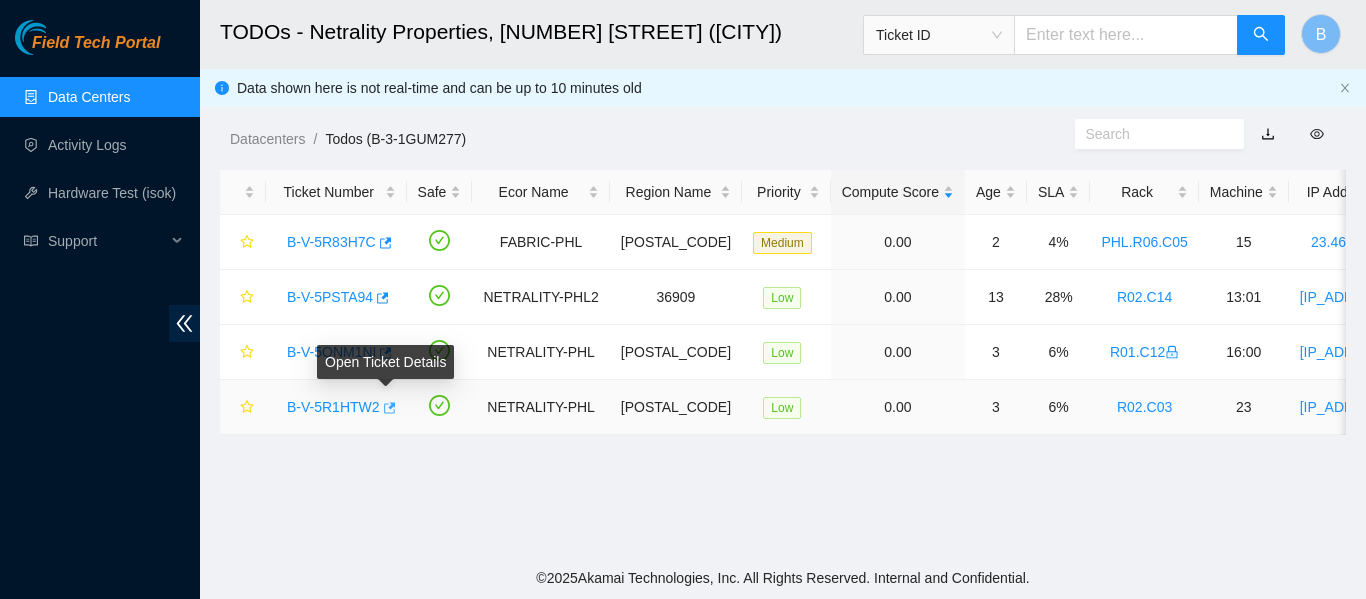 click 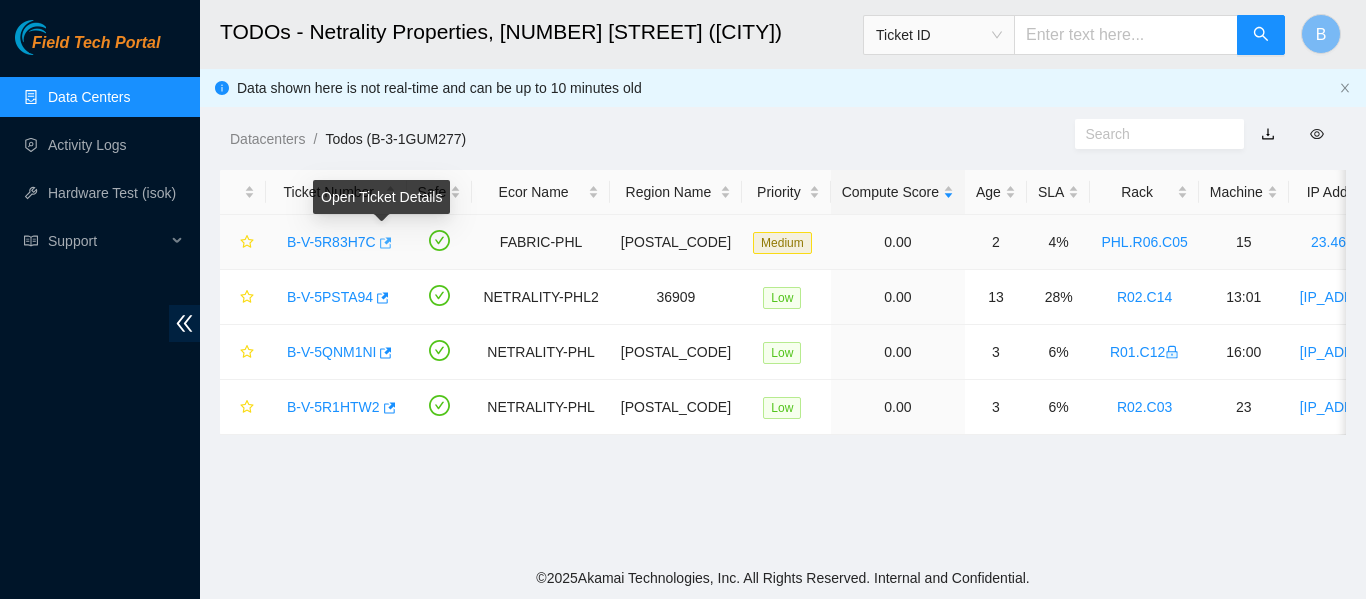 click at bounding box center [384, 243] 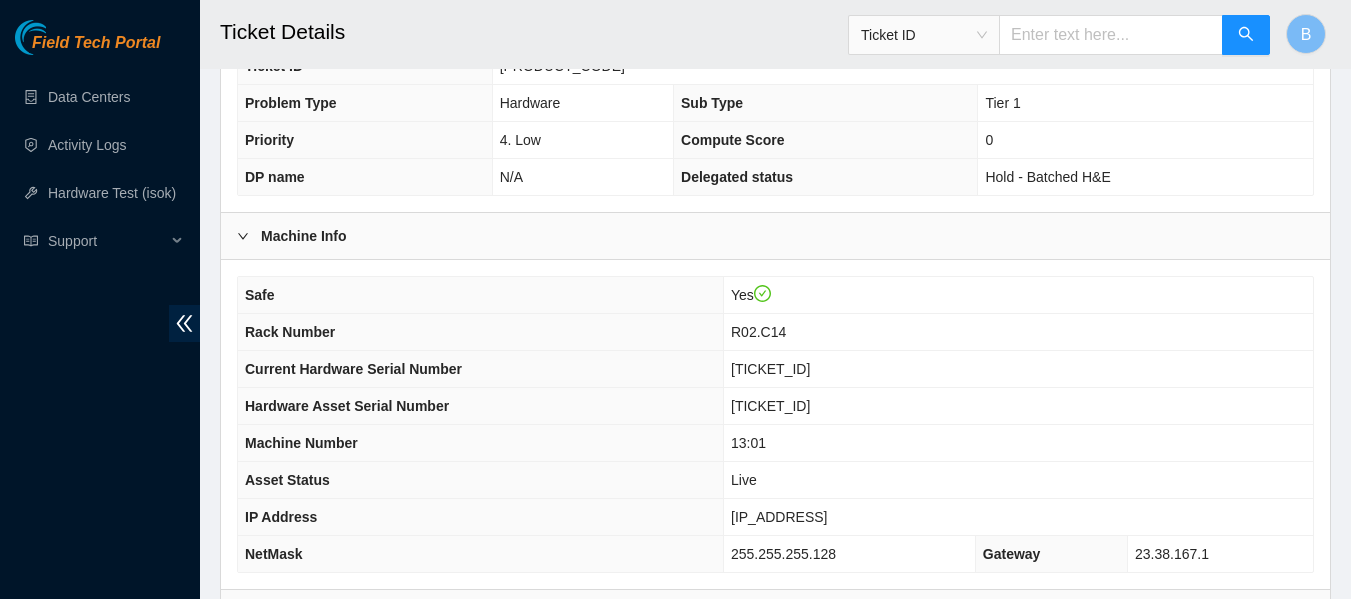 scroll, scrollTop: 780, scrollLeft: 0, axis: vertical 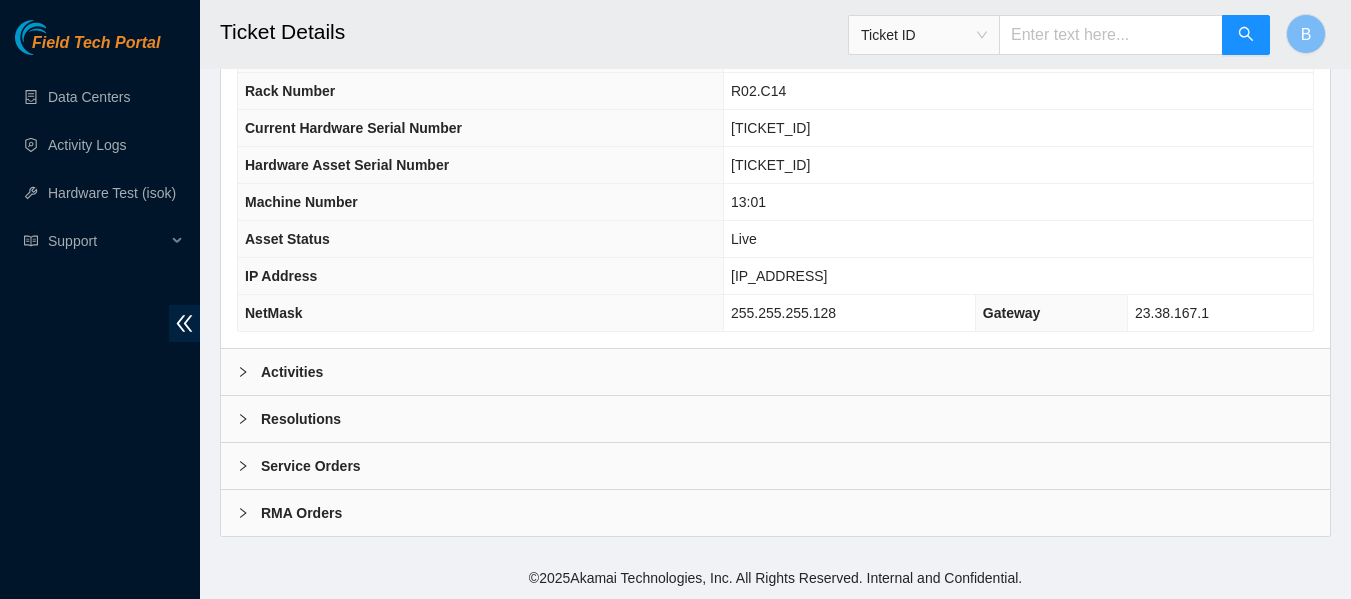 click on "Activities" at bounding box center [775, 372] 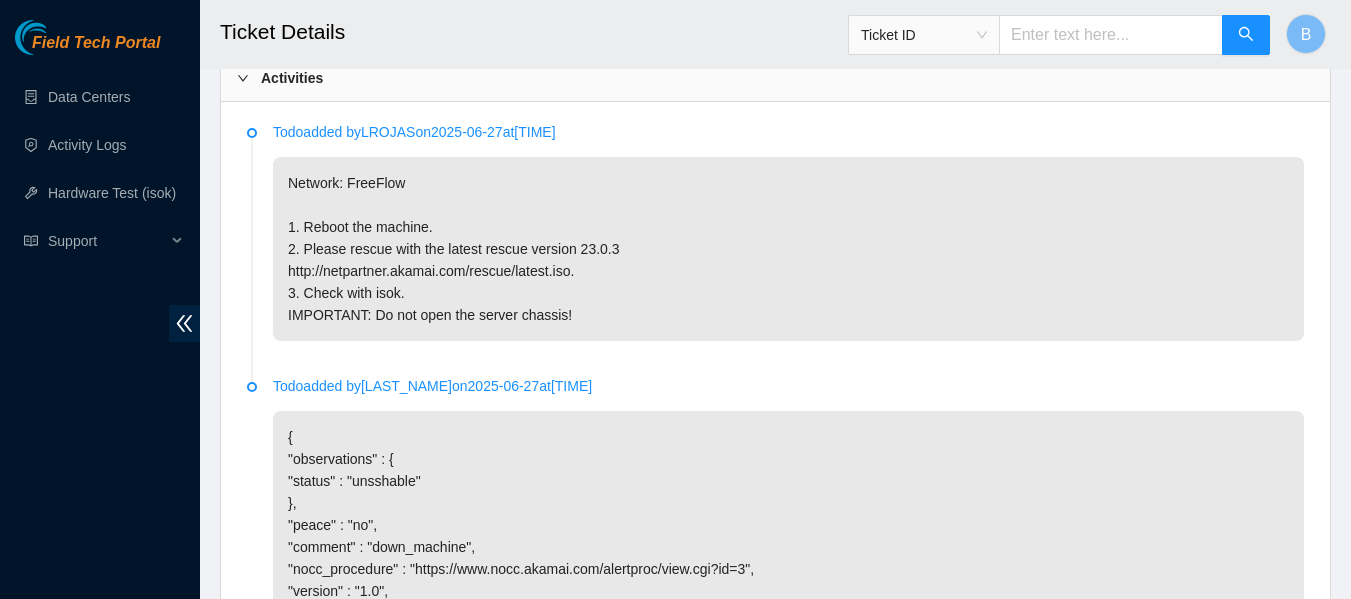 scroll, scrollTop: 1075, scrollLeft: 0, axis: vertical 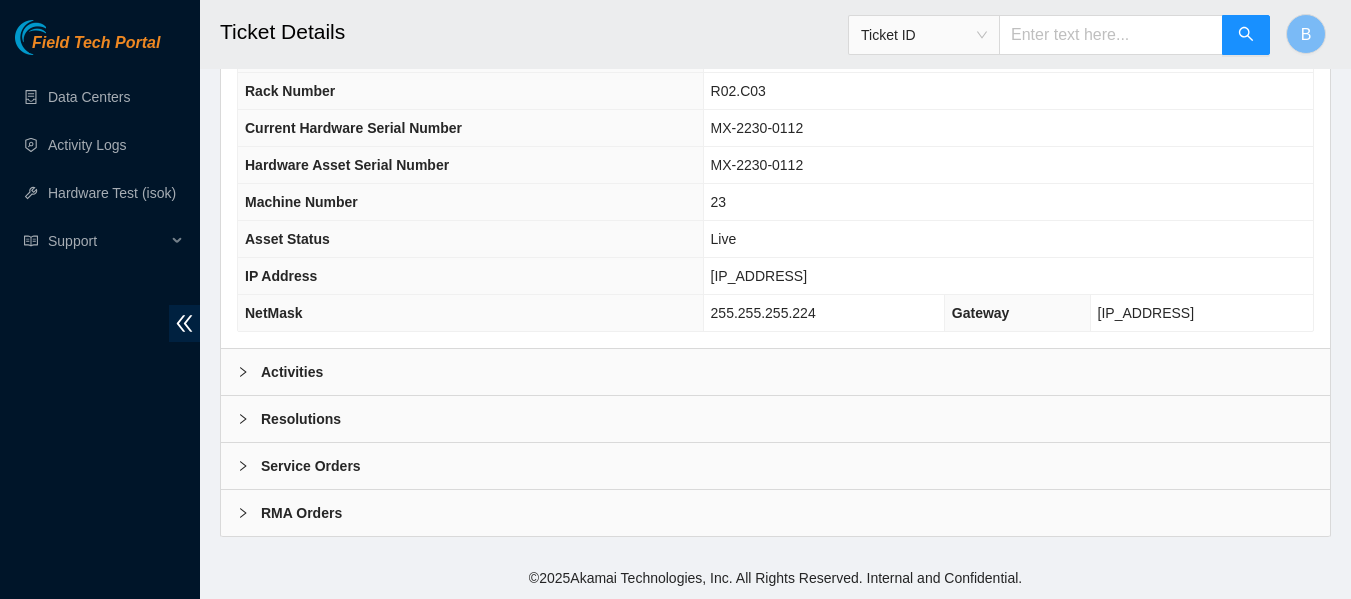 click on "Activities" at bounding box center [775, 372] 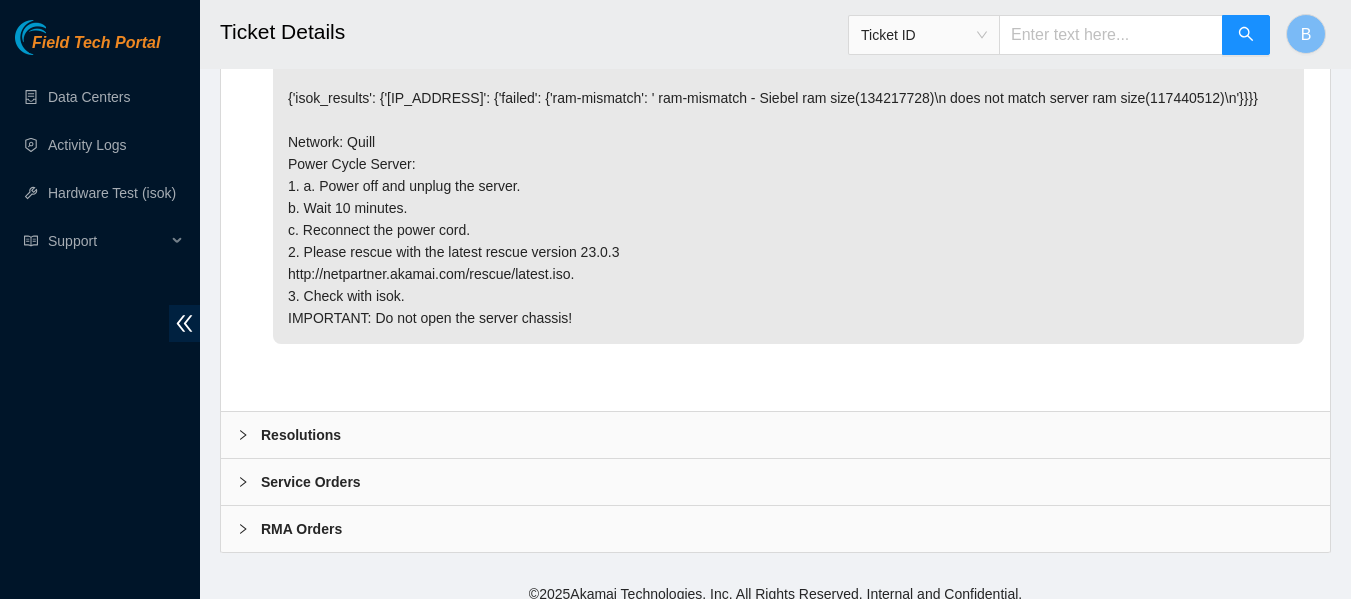 scroll, scrollTop: 1166, scrollLeft: 0, axis: vertical 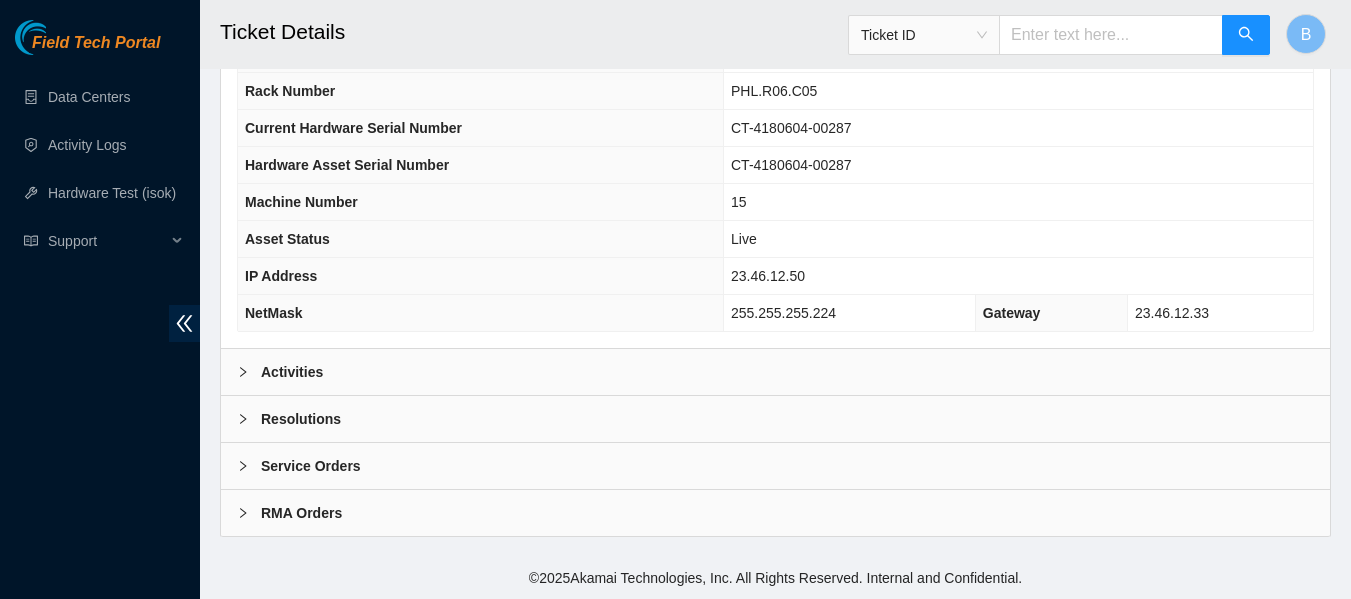 click on "Activities" at bounding box center [775, 372] 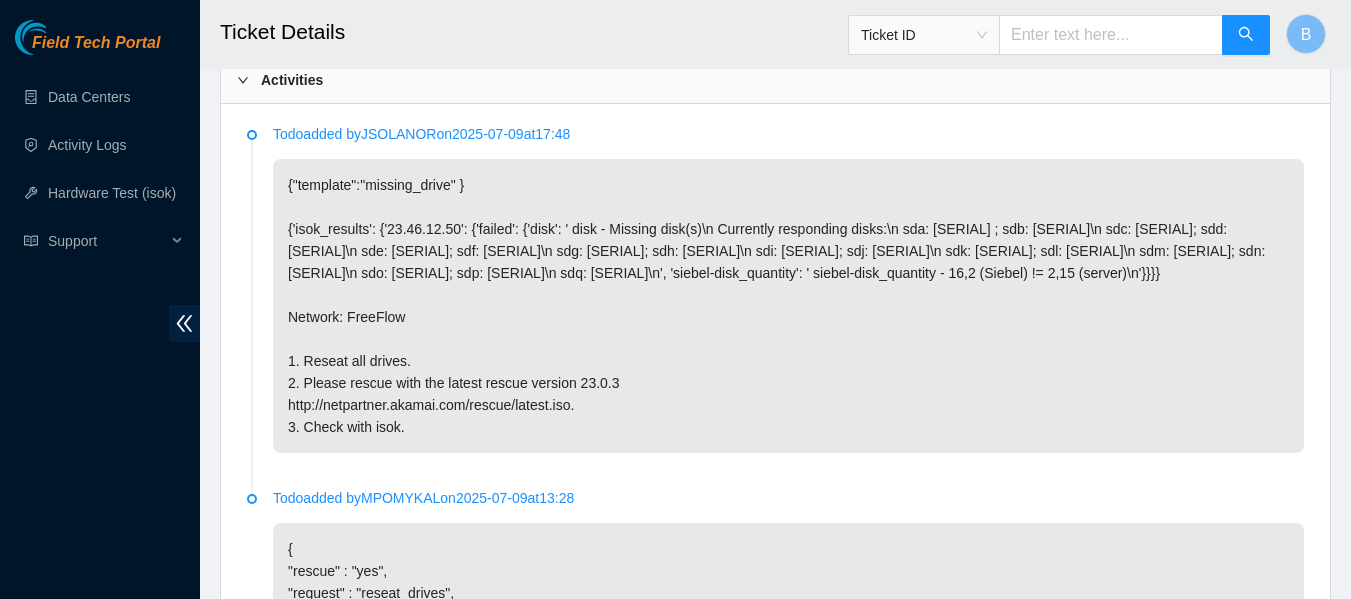 scroll, scrollTop: 1101, scrollLeft: 0, axis: vertical 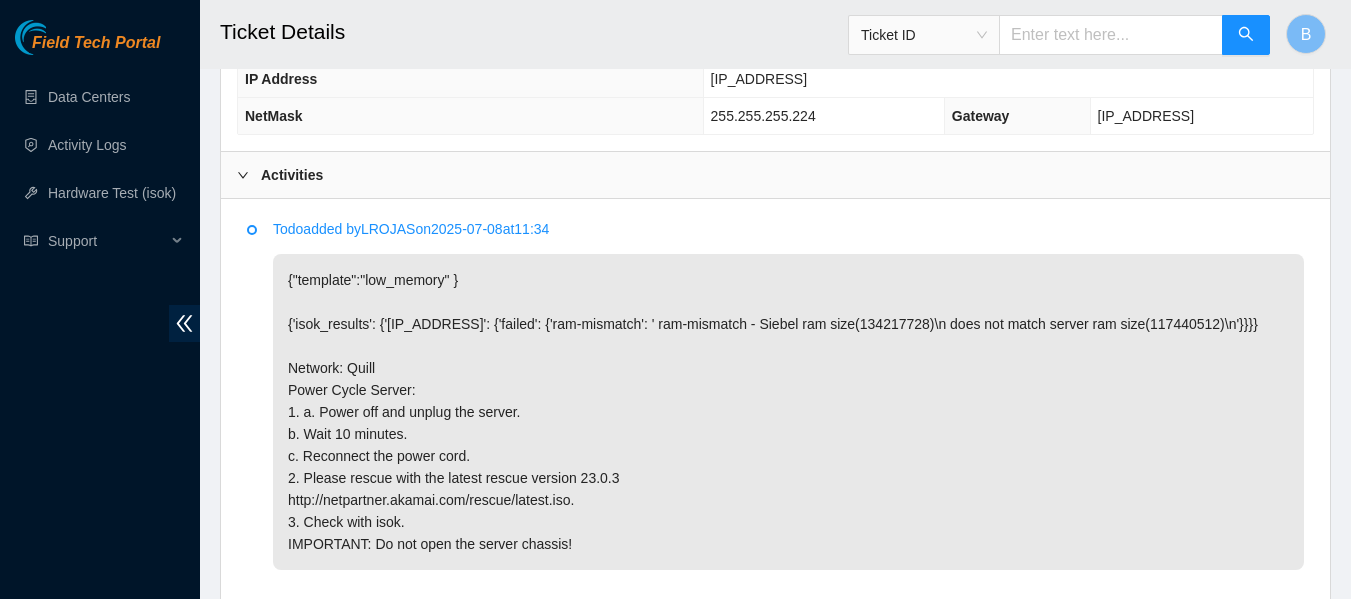 click on "Todo  added by  [NAME]  on  [DATE]  at  [TIME]
{"template":"low_memory" }
{'isok_results': {'[IP_ADDRESS]': {'failed': {'ram-mismatch': '   ram-mismatch - Siebel ram size(134217728)\n                  does not match server ram size(117440512)\n'}}}}
Network: Quill
Power Cycle Server:
1. a. Power off and unplug the server.
b. Wait 10 minutes.
c. Reconnect the power cord.
2. Please rescue with the latest rescue version 23.0.3
http://netpartner.akamai.com/rescue/latest.iso.
3. Check with isok.
IMPORTANT: Do not open the server chassis!" at bounding box center [788, 394] 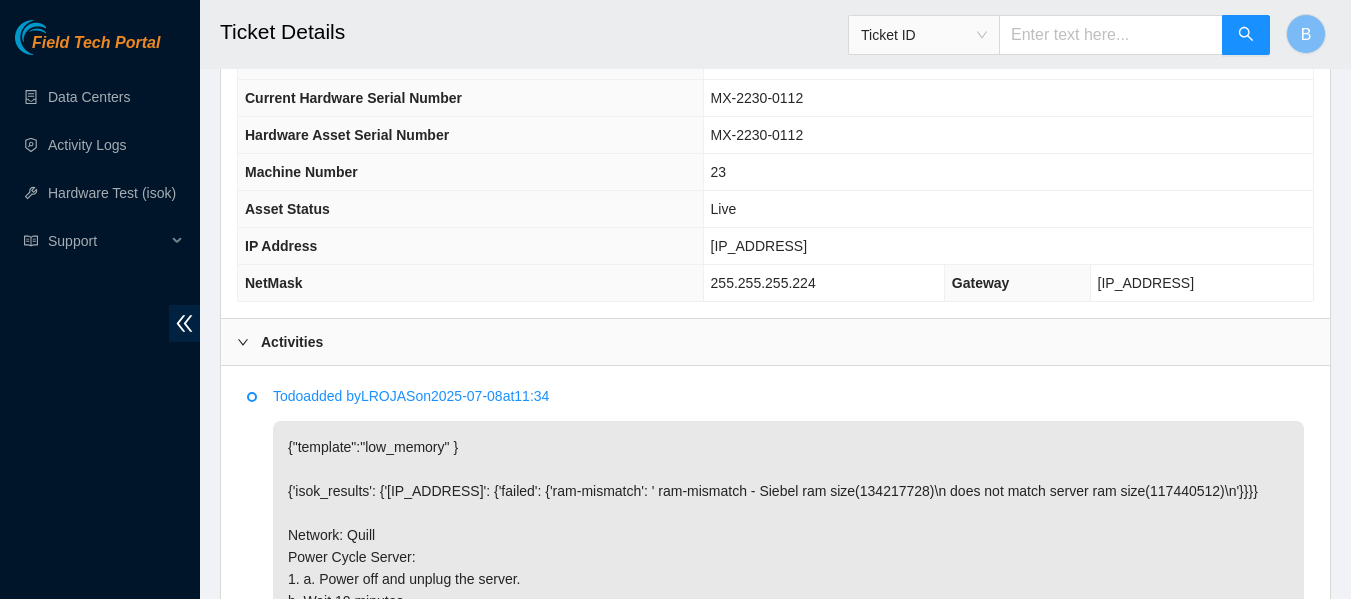 scroll, scrollTop: 809, scrollLeft: 0, axis: vertical 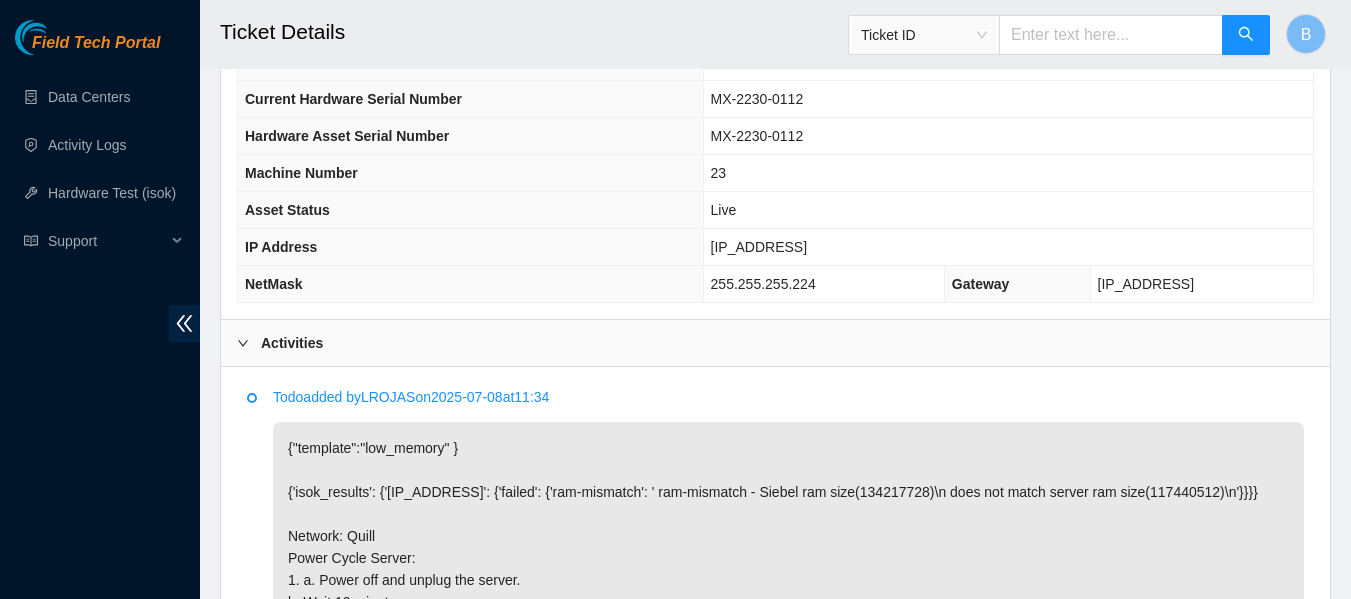 click on "[IP_ADDRESS]" at bounding box center [759, 247] 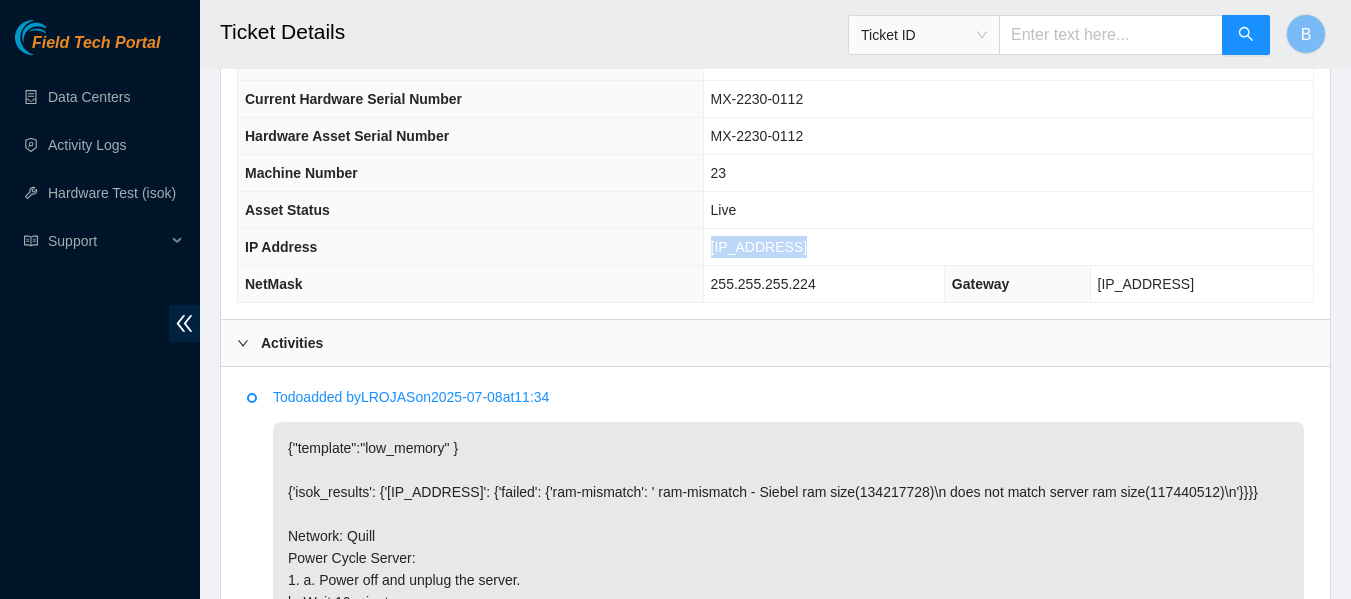 click on "[IP_ADDRESS]" at bounding box center (759, 247) 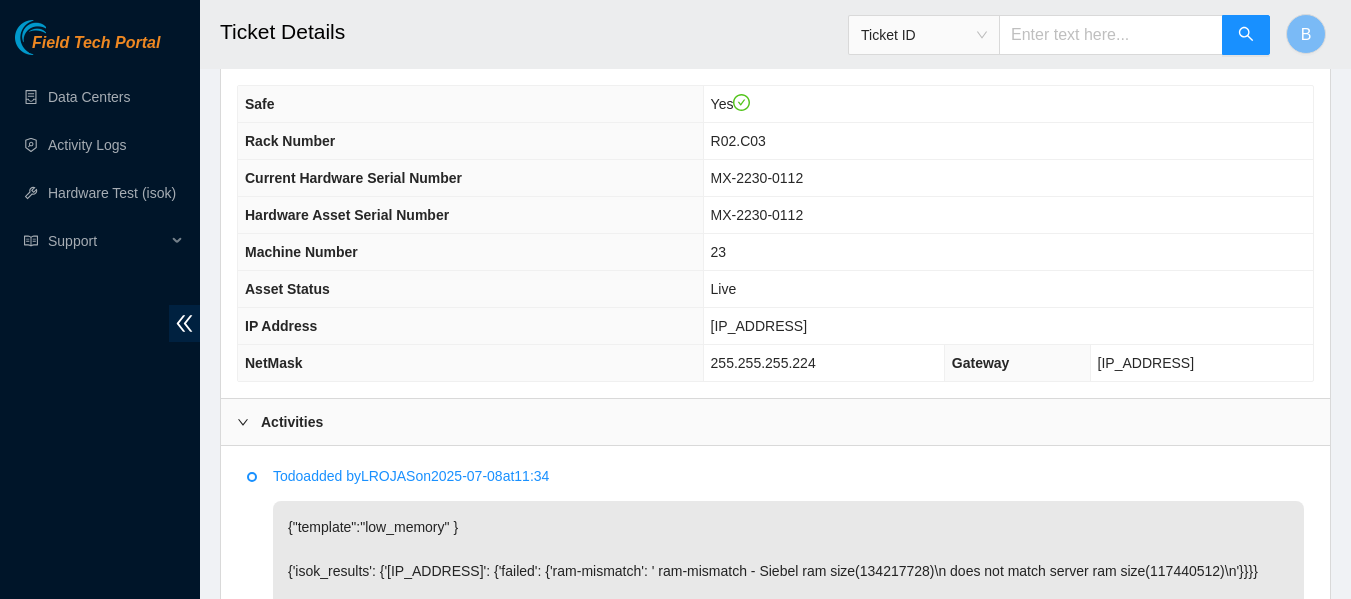 scroll, scrollTop: 729, scrollLeft: 0, axis: vertical 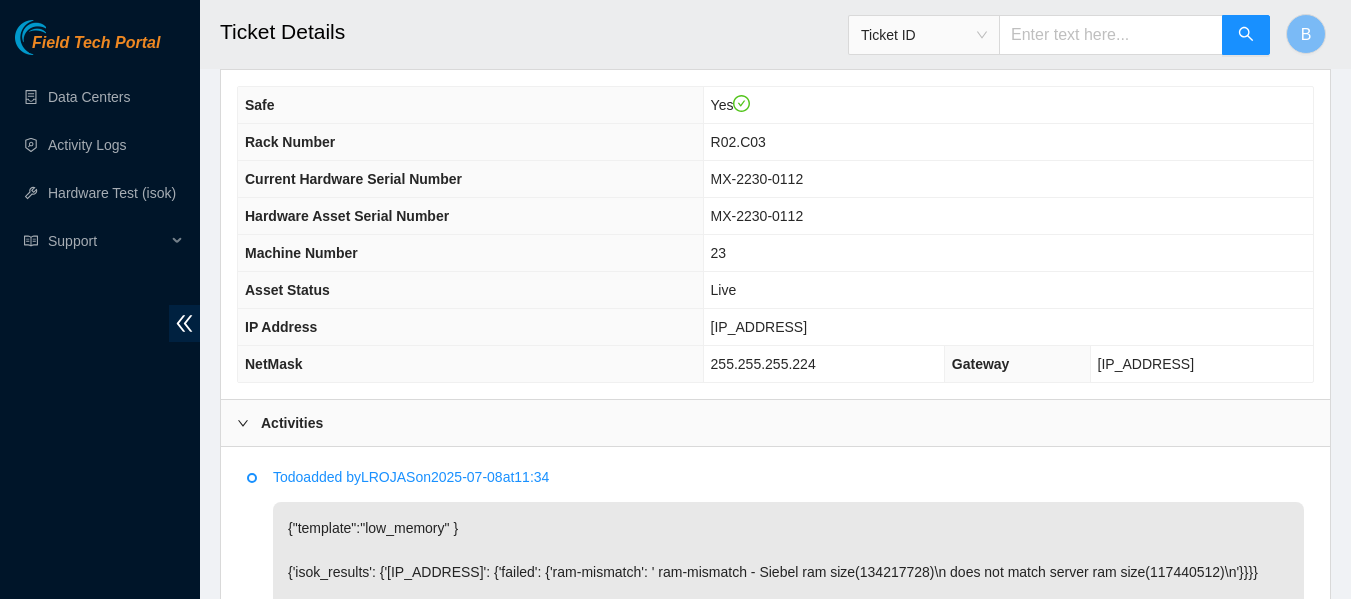 click on "[IP_ADDRESS]" at bounding box center (759, 327) 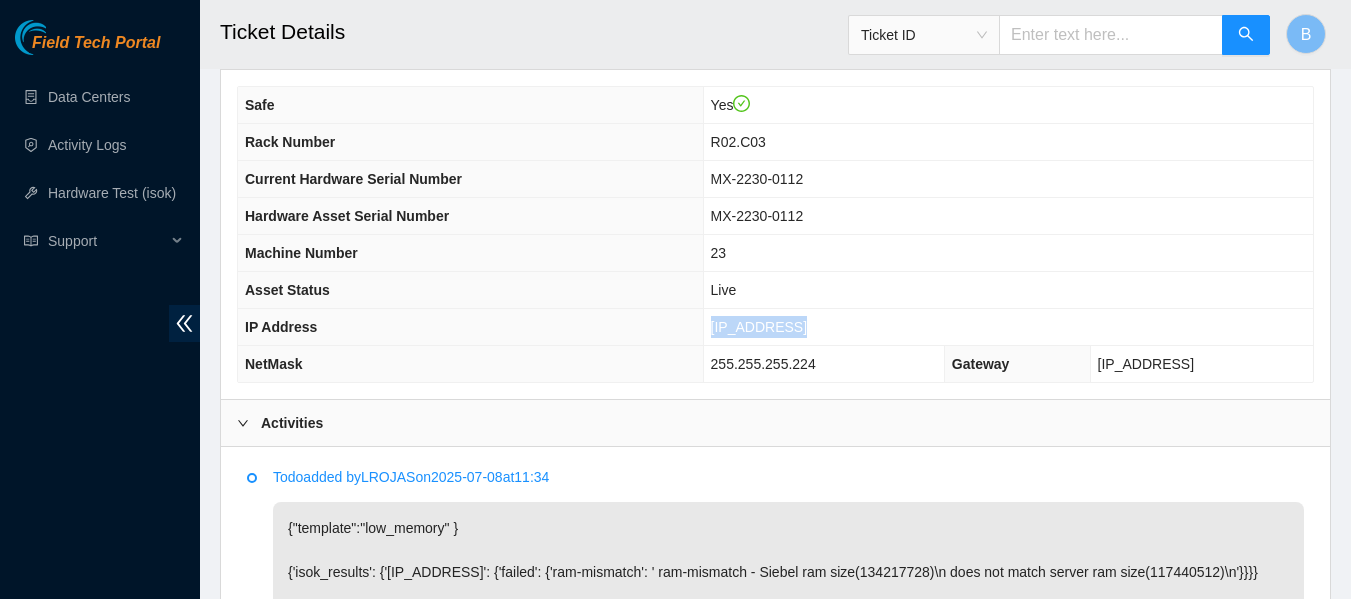 click on "[IP_ADDRESS]" at bounding box center (759, 327) 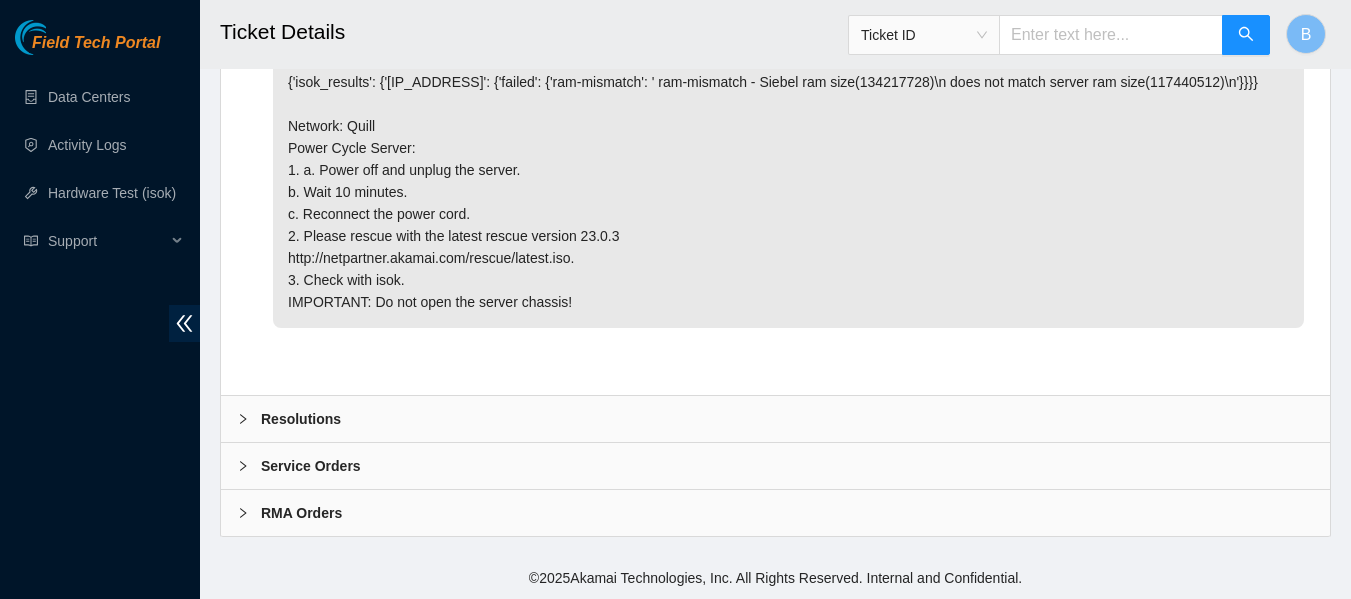 scroll, scrollTop: 1263, scrollLeft: 0, axis: vertical 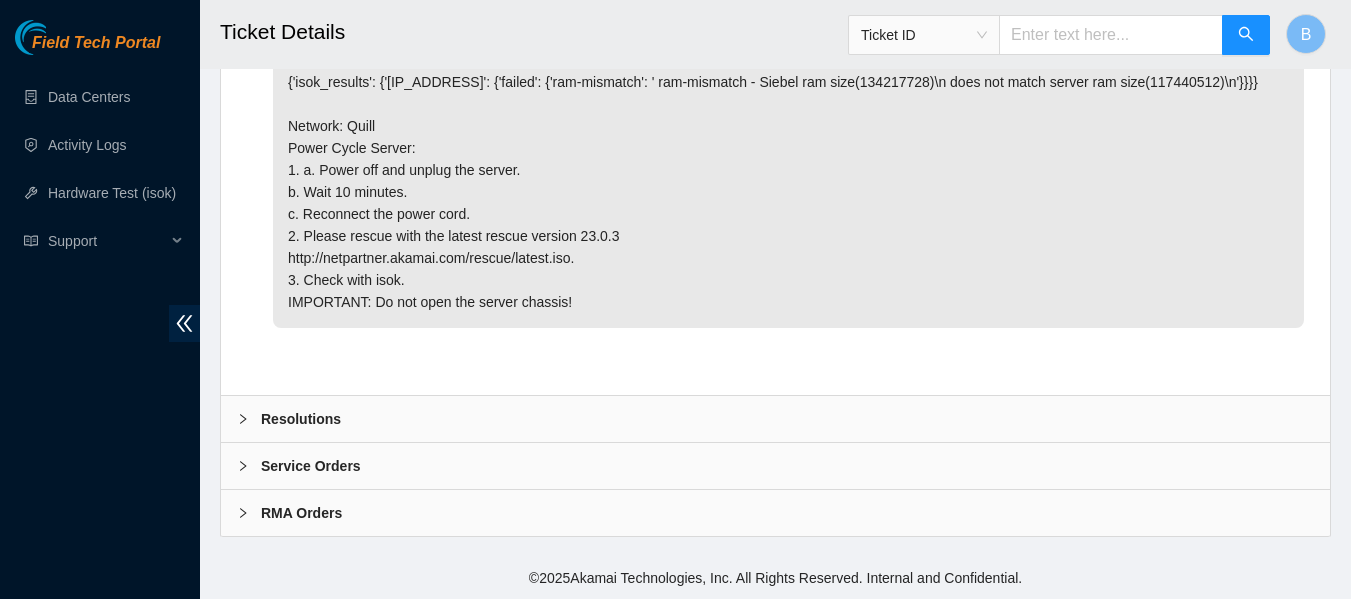 click on "Resolutions" at bounding box center [301, 419] 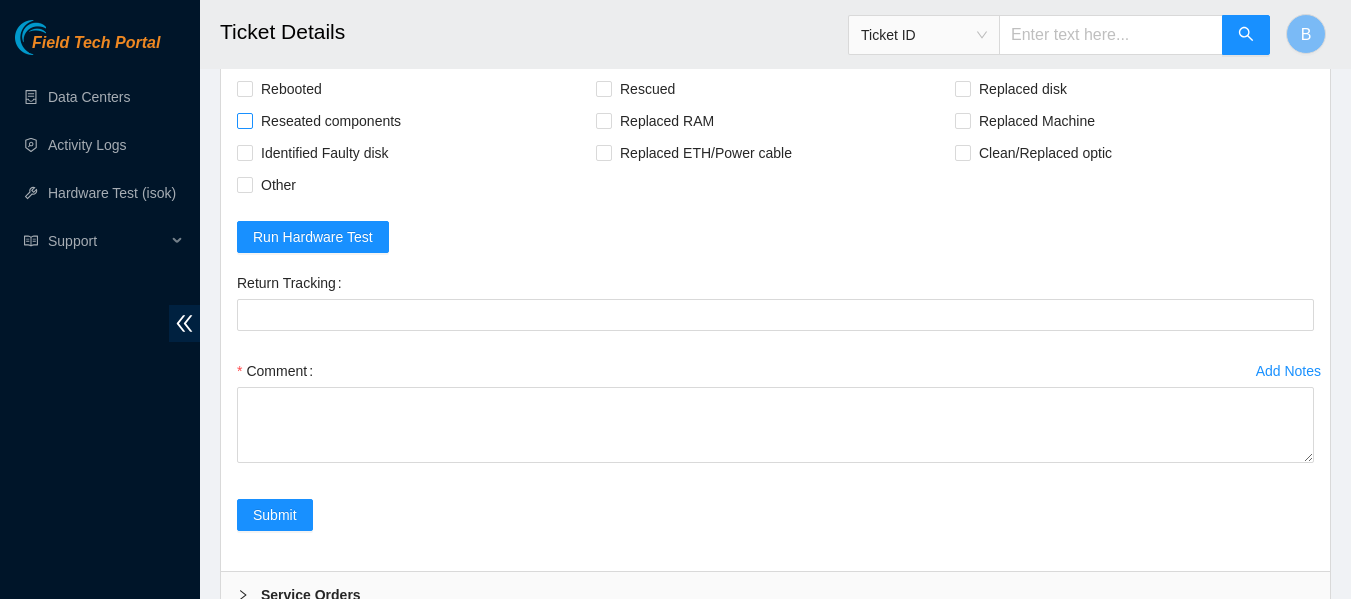 scroll, scrollTop: 1630, scrollLeft: 0, axis: vertical 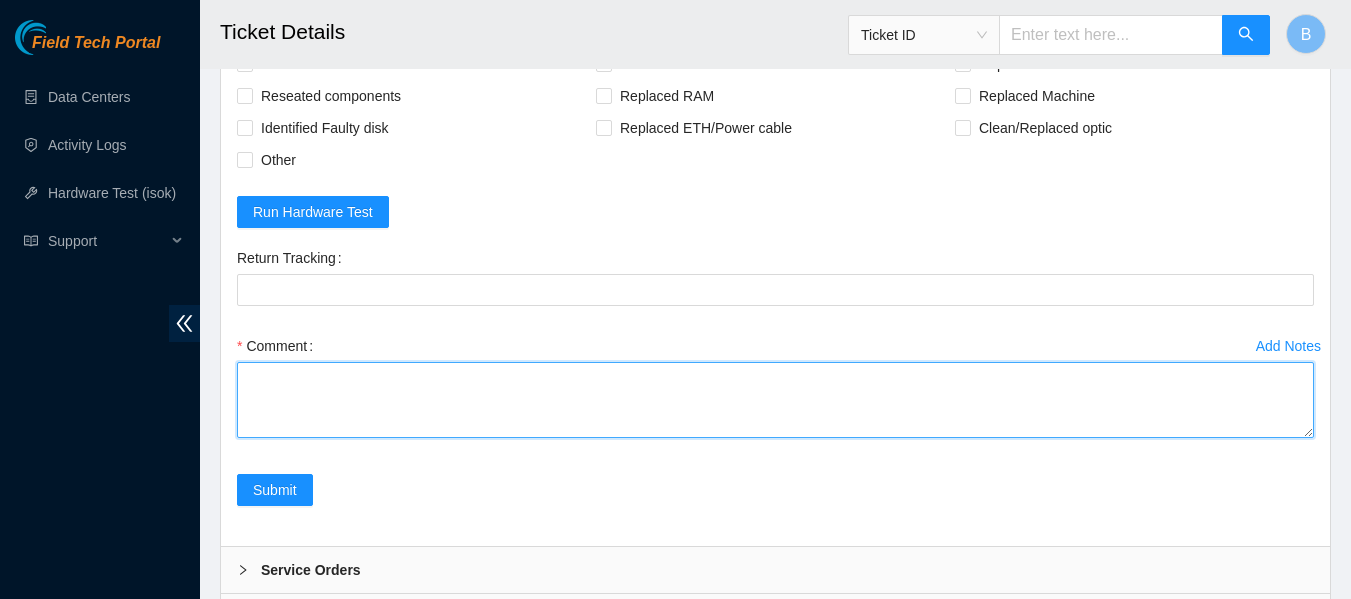 click on "Comment" at bounding box center (775, 400) 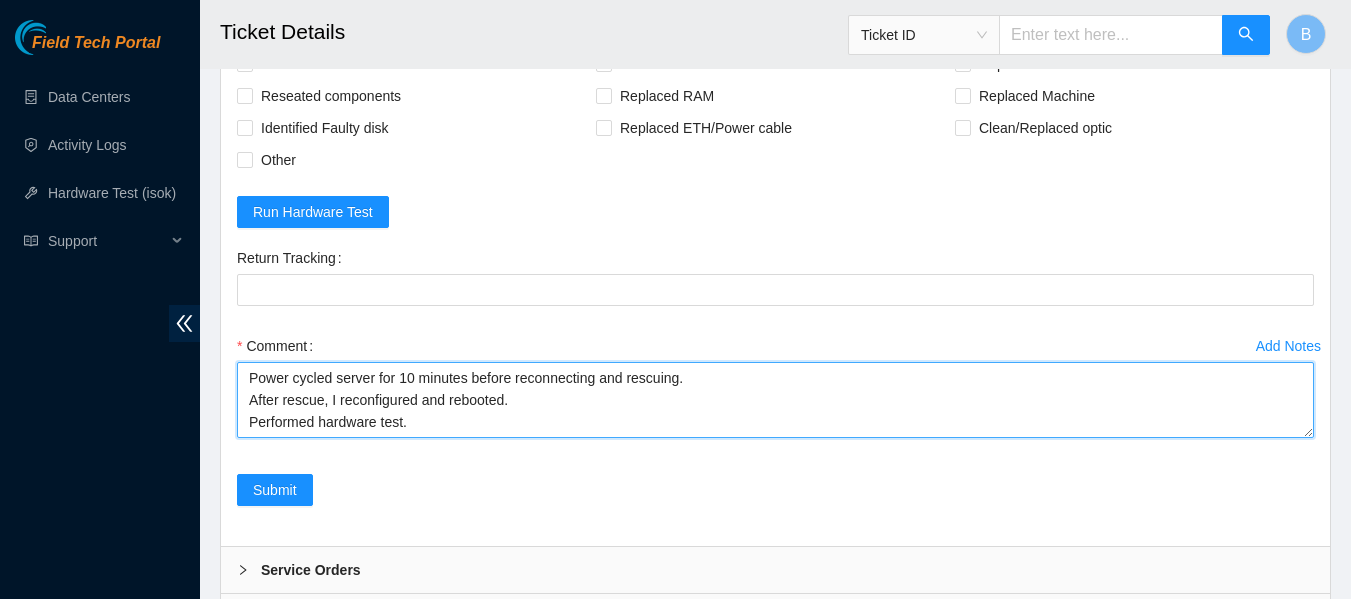 scroll, scrollTop: 38, scrollLeft: 0, axis: vertical 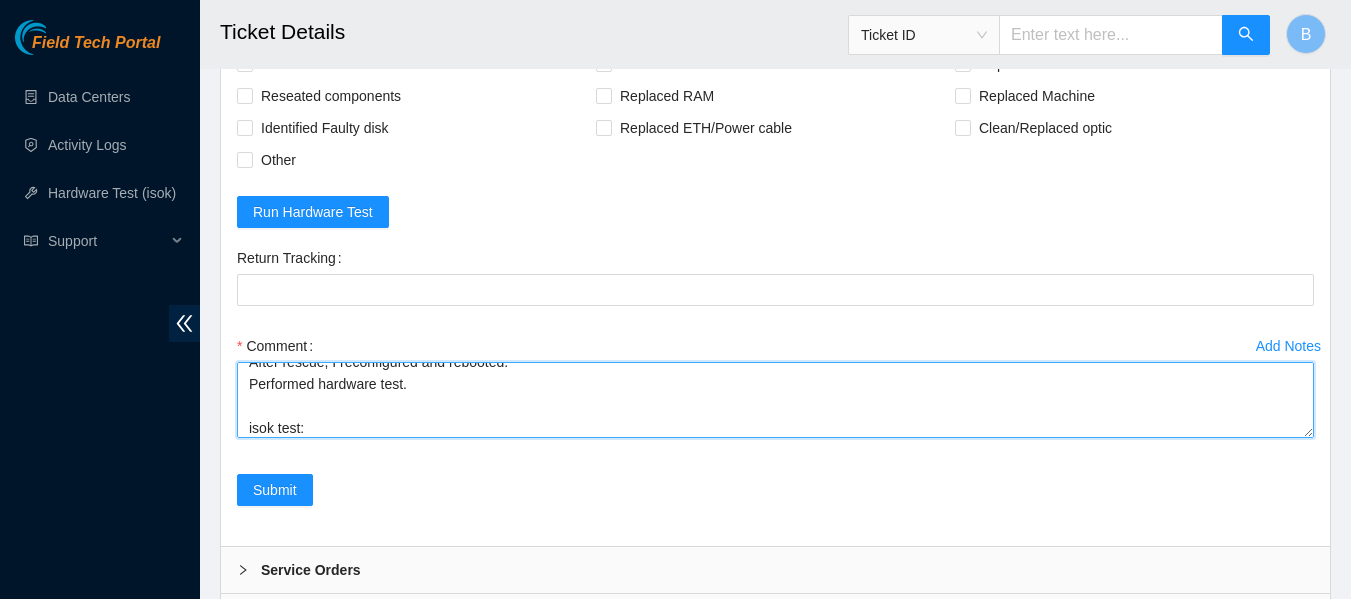 paste on "23.54.160.218 :   passed: ok" 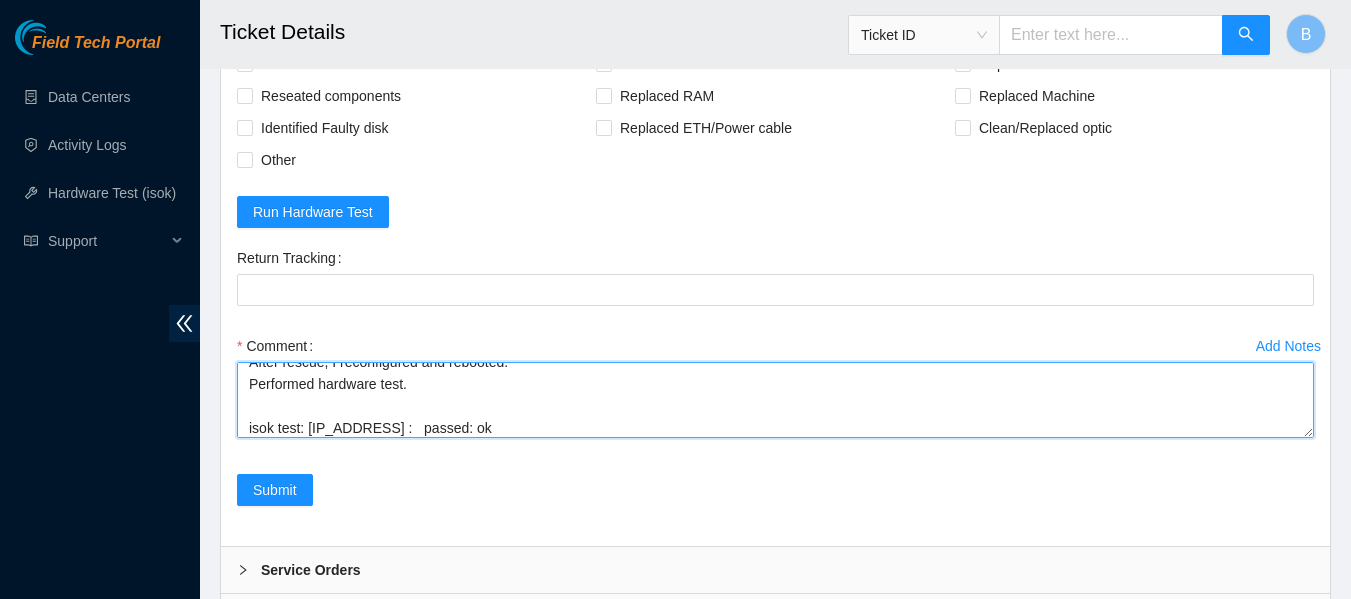 scroll, scrollTop: 60, scrollLeft: 0, axis: vertical 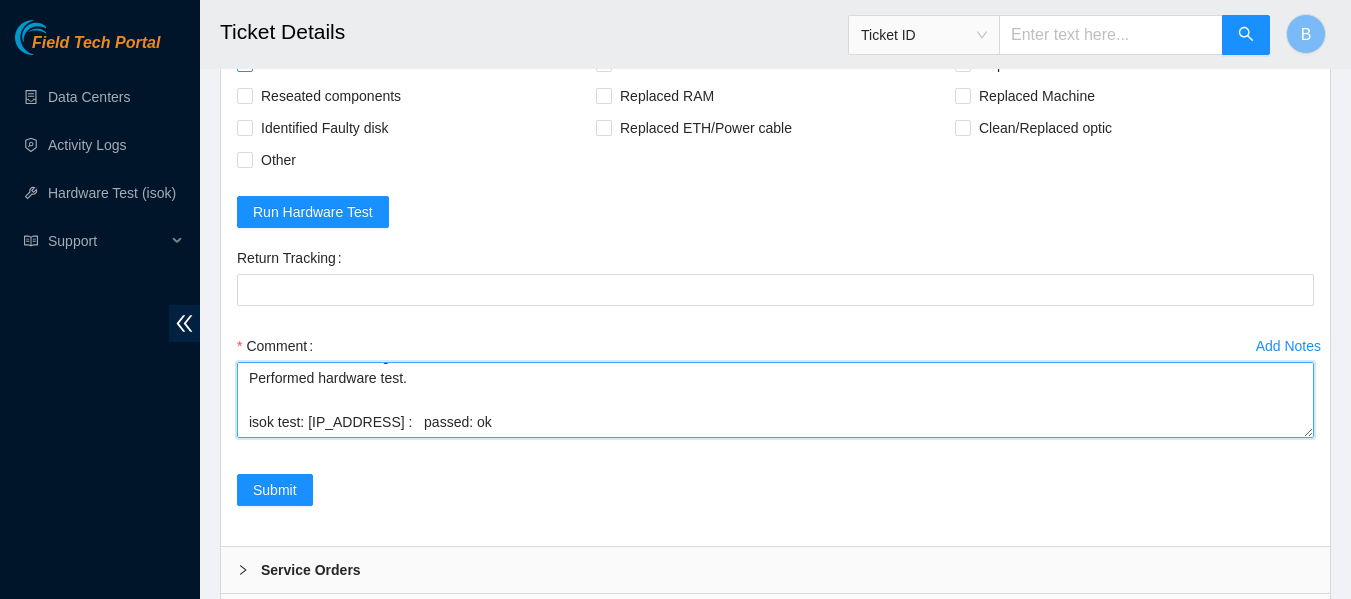 type on "Power cycled server for 10 minutes before reconnecting and rescuing.
After rescue, I reconfigured and rebooted.
Performed hardware test.
isok test: [IP_ADDRESS] :   passed: ok" 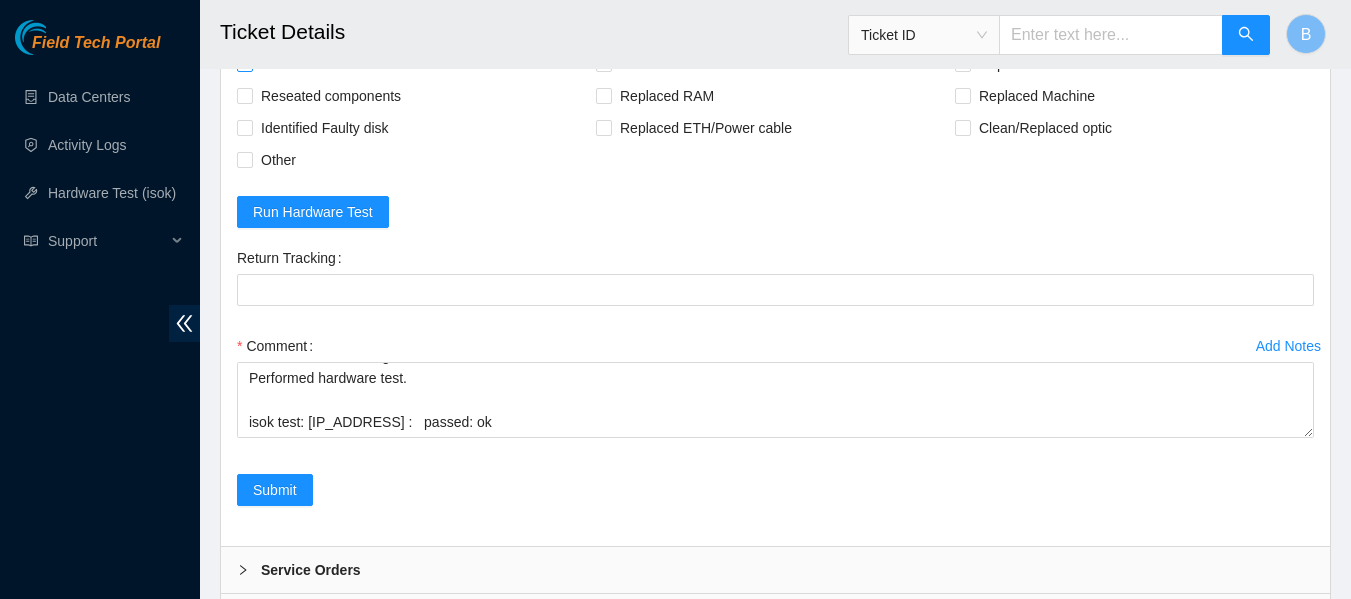 click on "Rebooted" at bounding box center [244, 63] 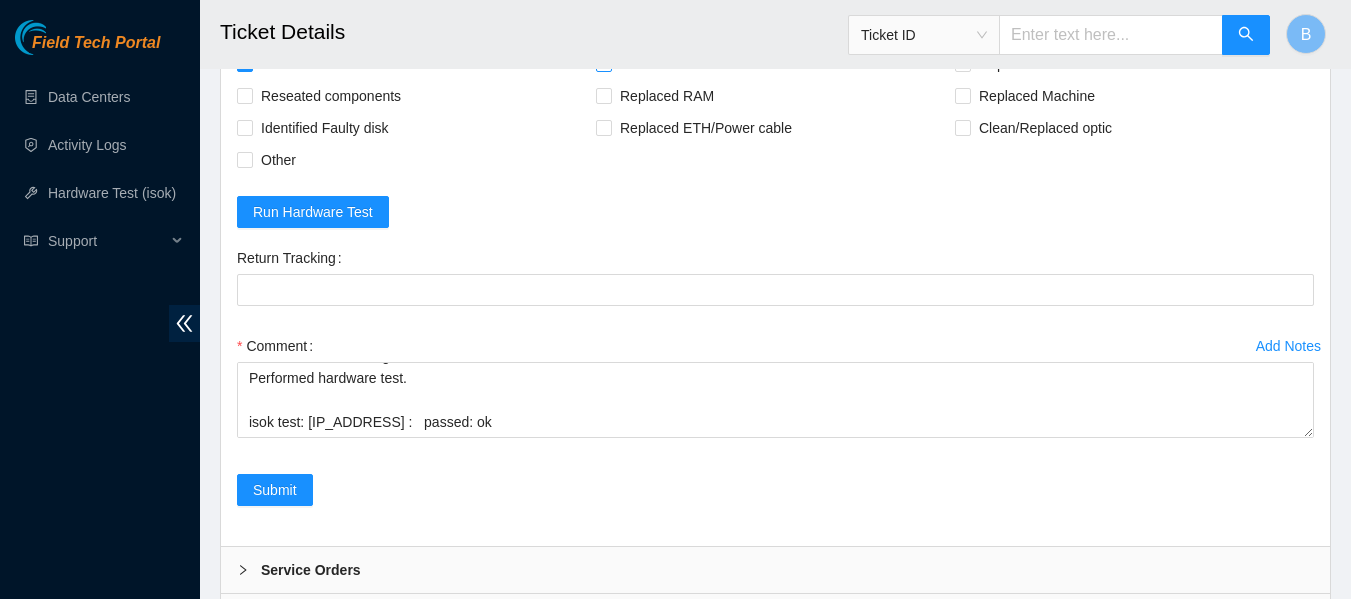 click on "Rescued" at bounding box center (603, 63) 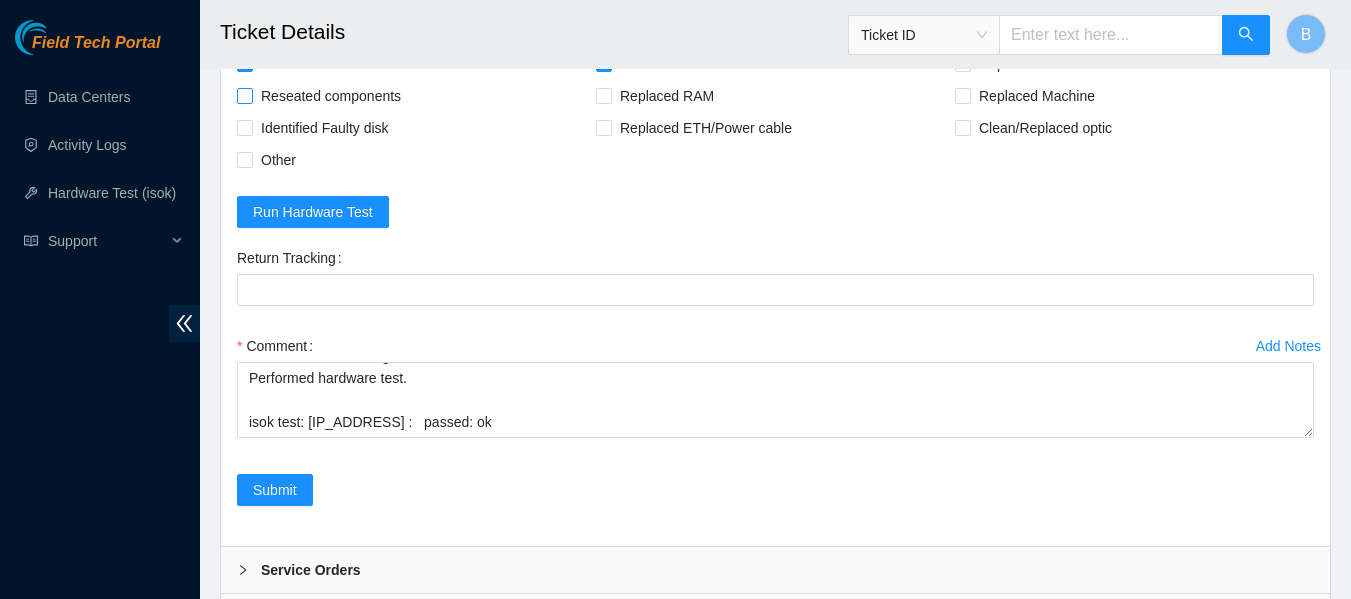 click on "Reseated components" at bounding box center (331, 96) 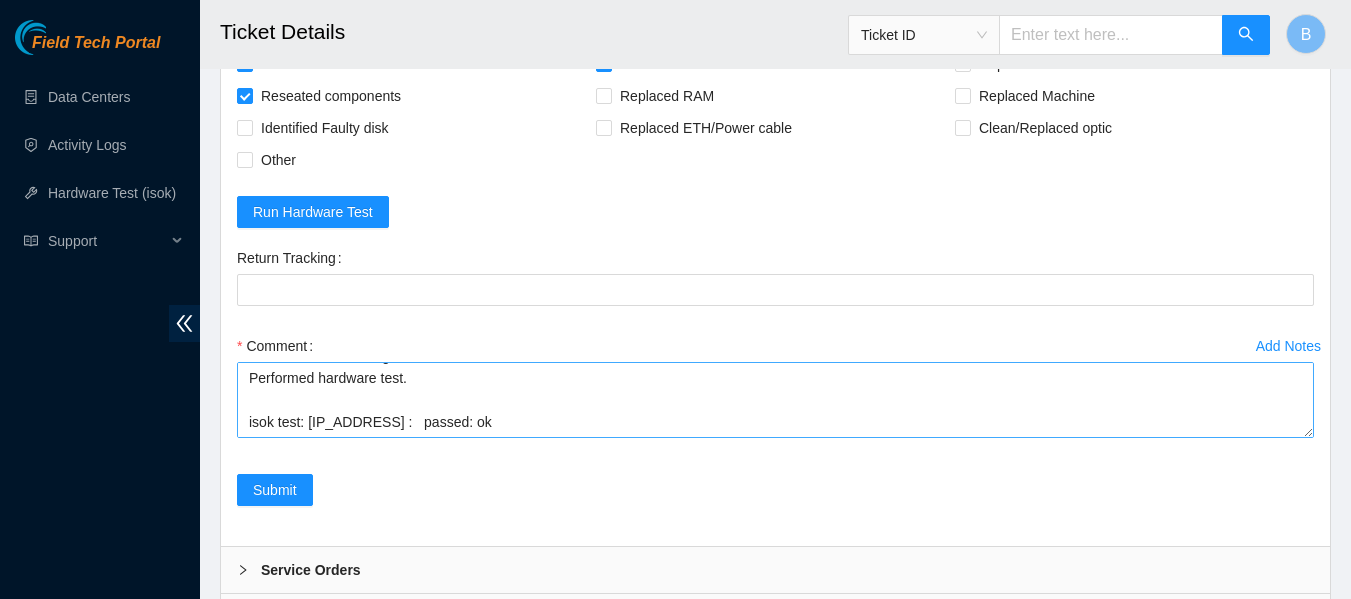 scroll, scrollTop: 66, scrollLeft: 0, axis: vertical 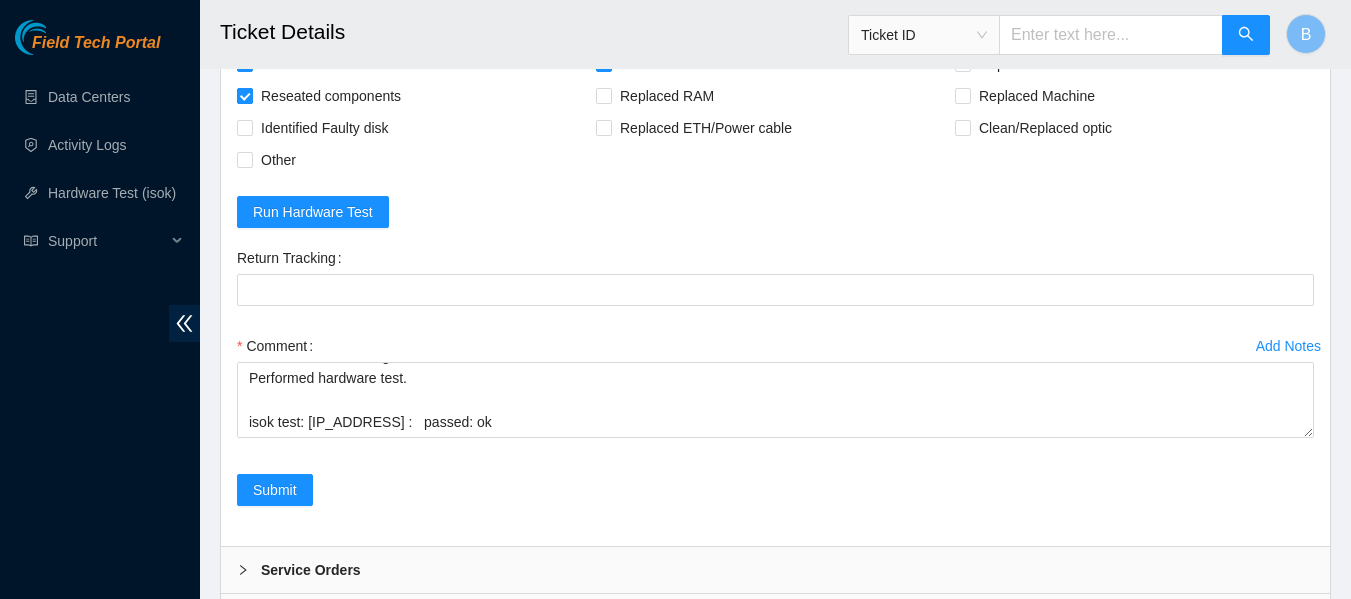 click on "Reseated components" at bounding box center [244, 95] 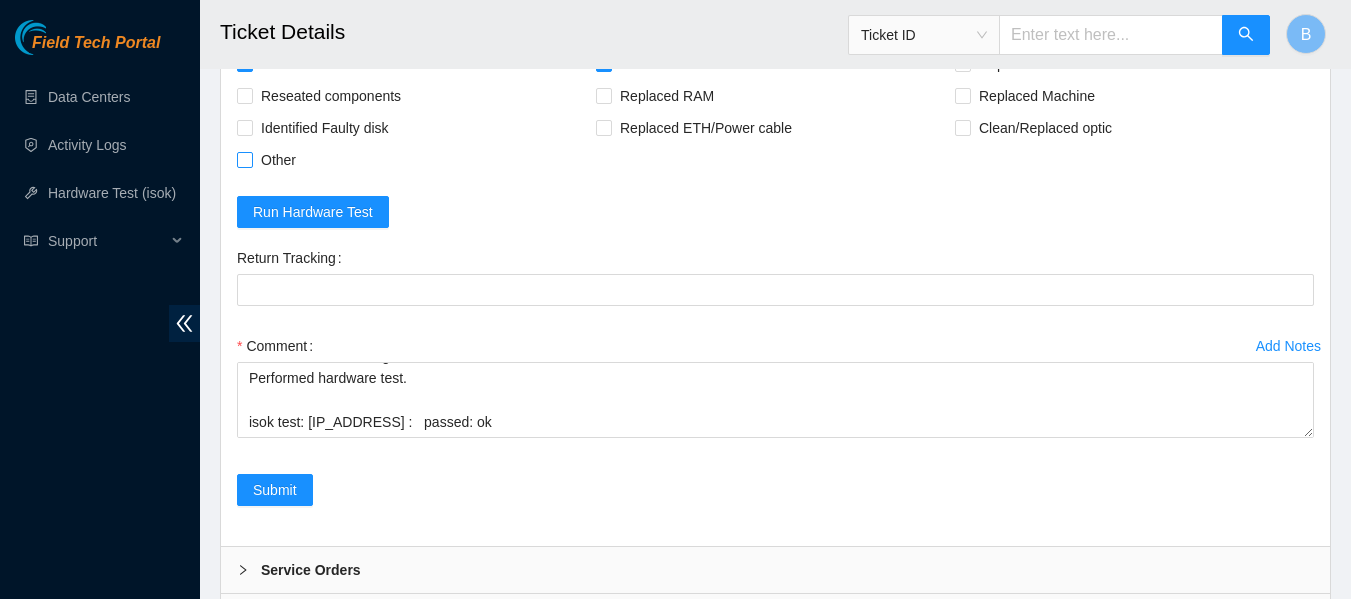 click on "Other" at bounding box center [244, 159] 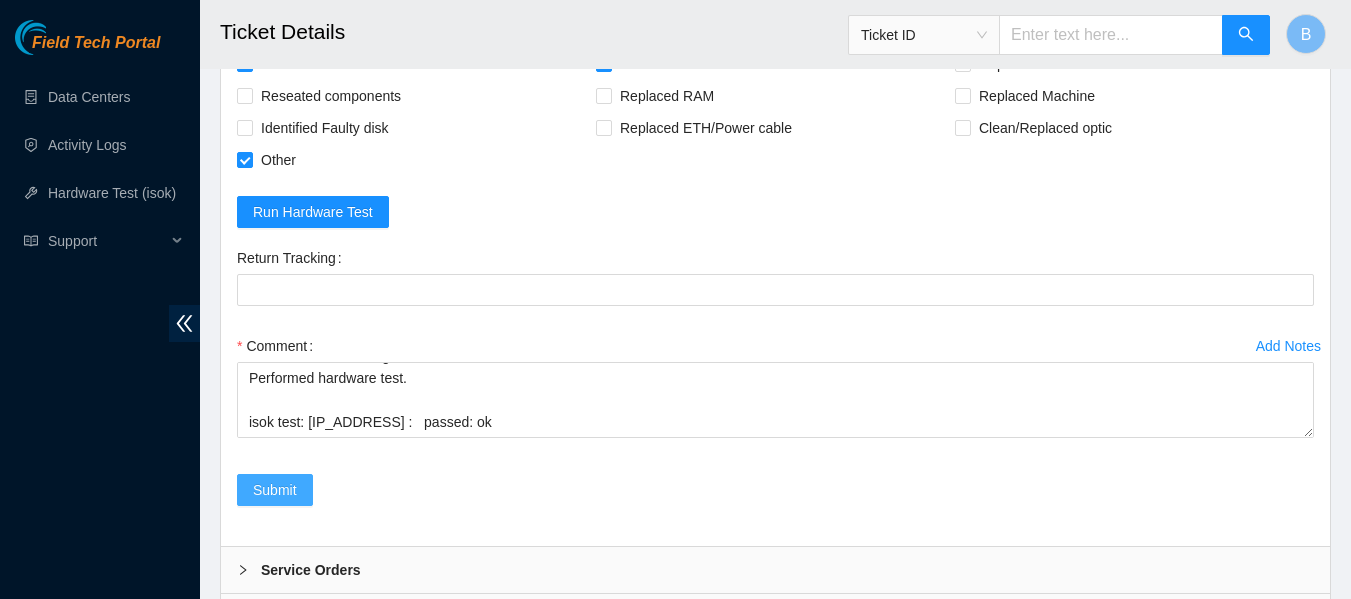 click on "Submit" at bounding box center [275, 490] 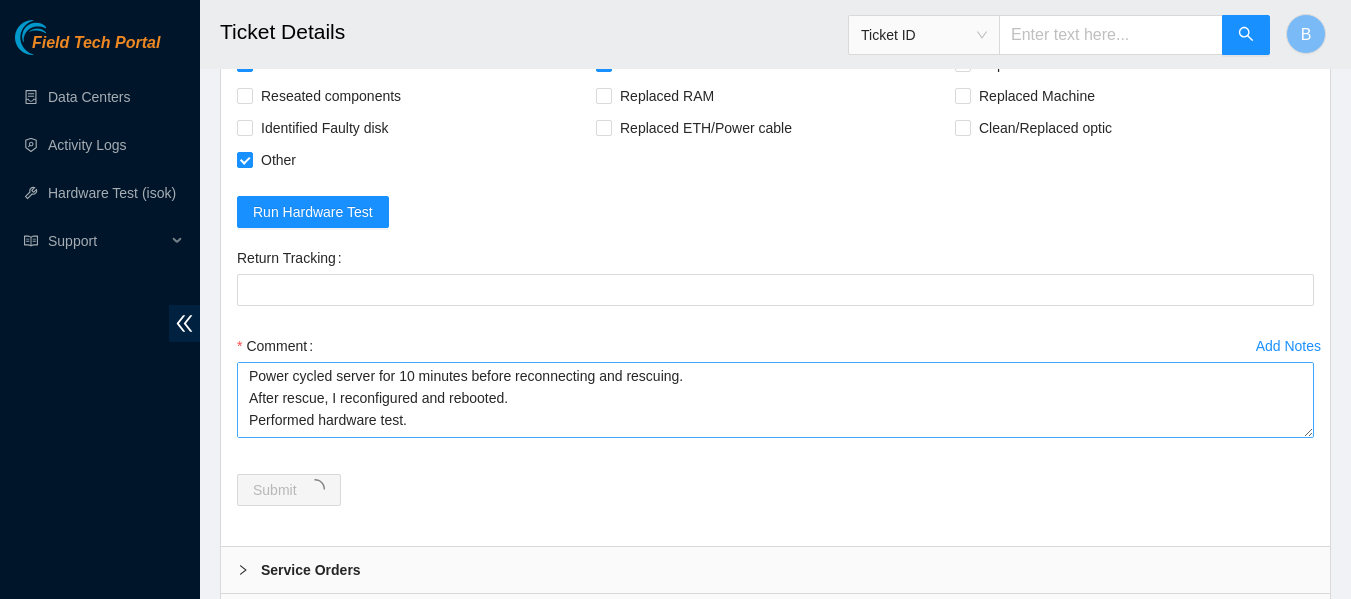 scroll, scrollTop: 0, scrollLeft: 0, axis: both 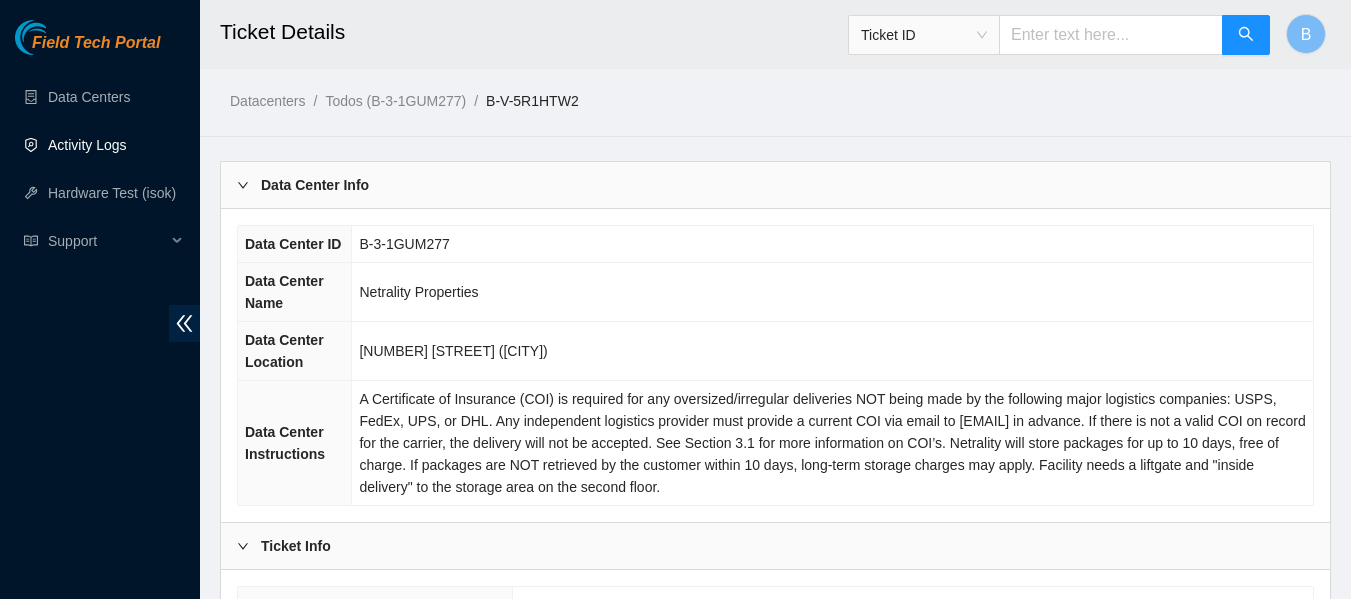 click on "Activity Logs" at bounding box center [87, 145] 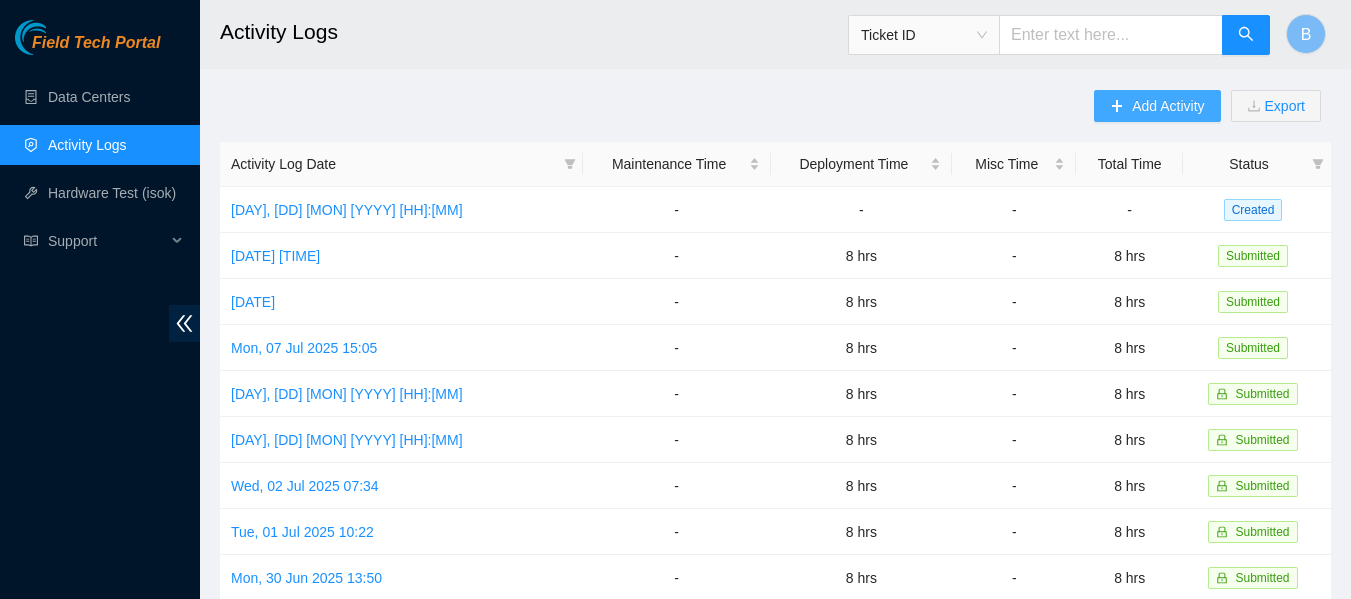 click on "Add Activity" at bounding box center [1168, 106] 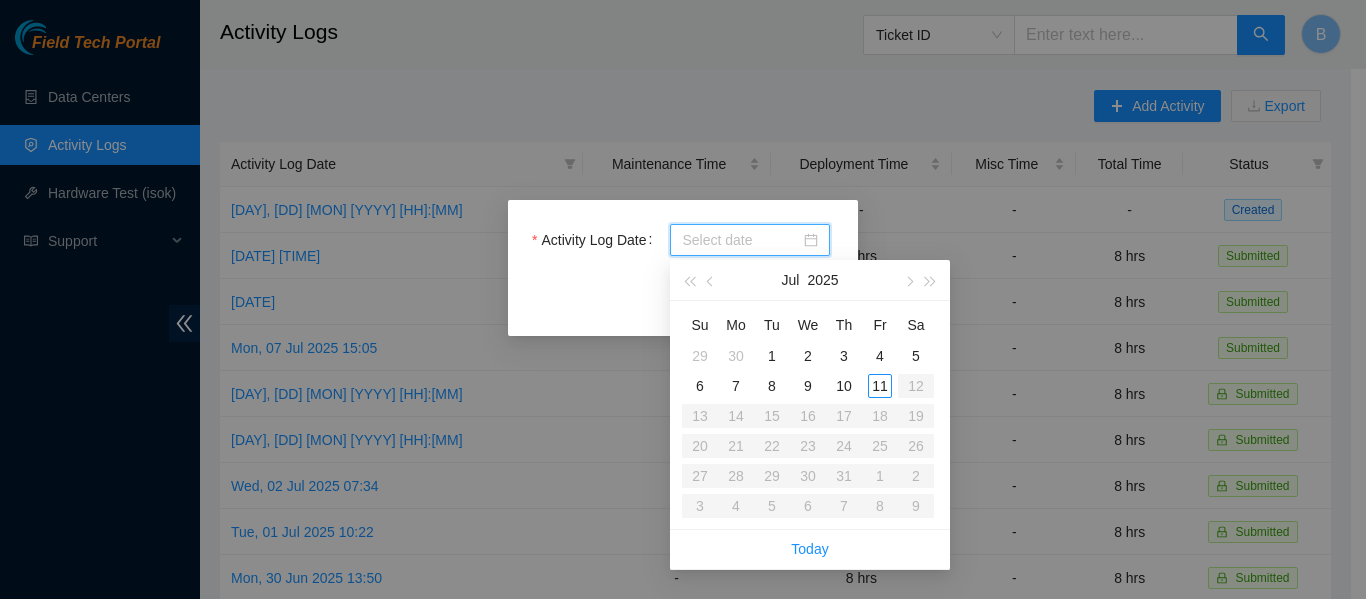 click on "Activity Log Date" at bounding box center [741, 240] 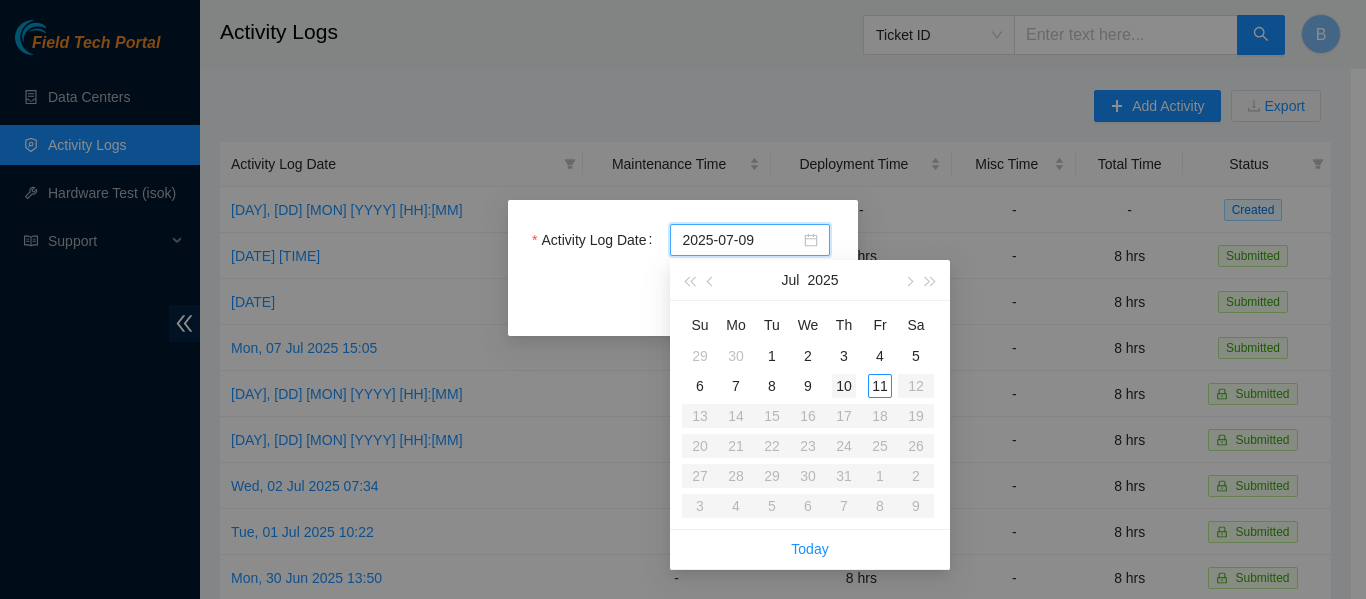 type on "2025-07-10" 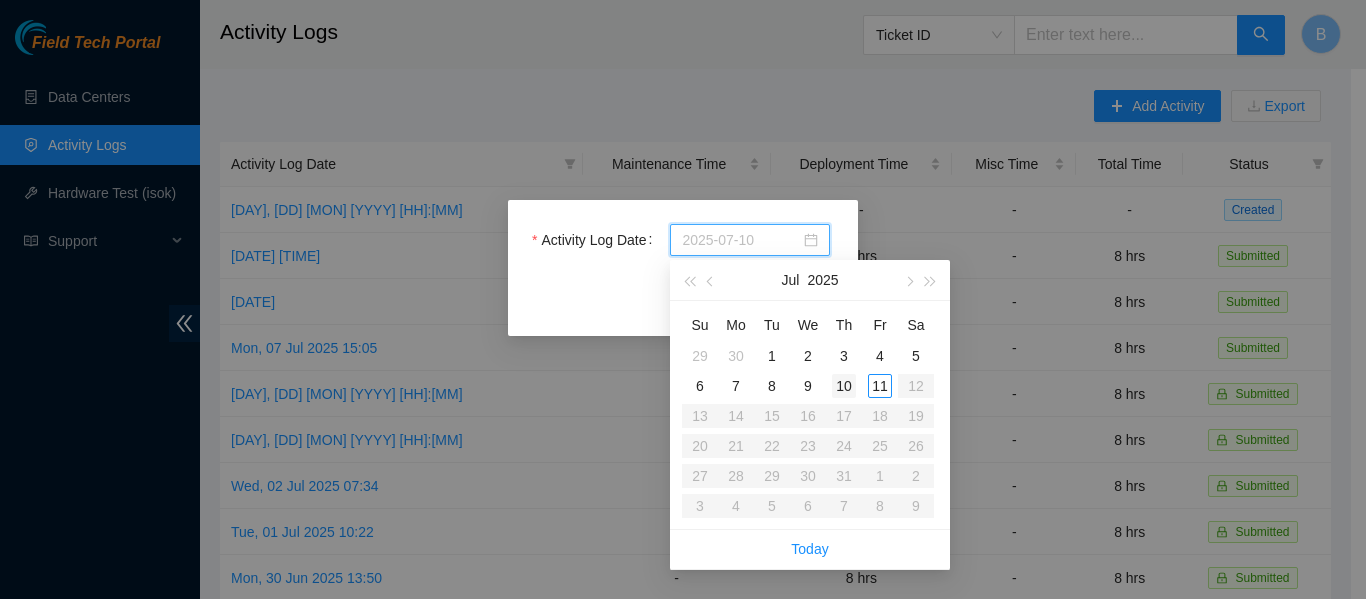 click on "10" at bounding box center [844, 386] 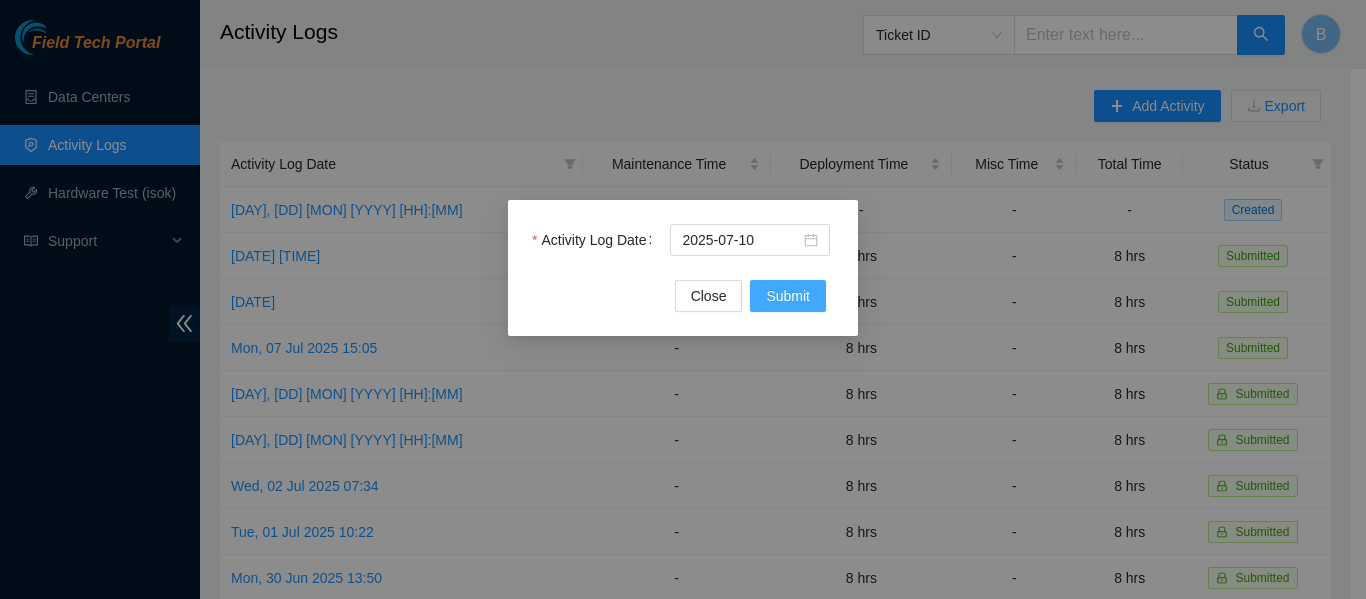 click on "Submit" at bounding box center [788, 296] 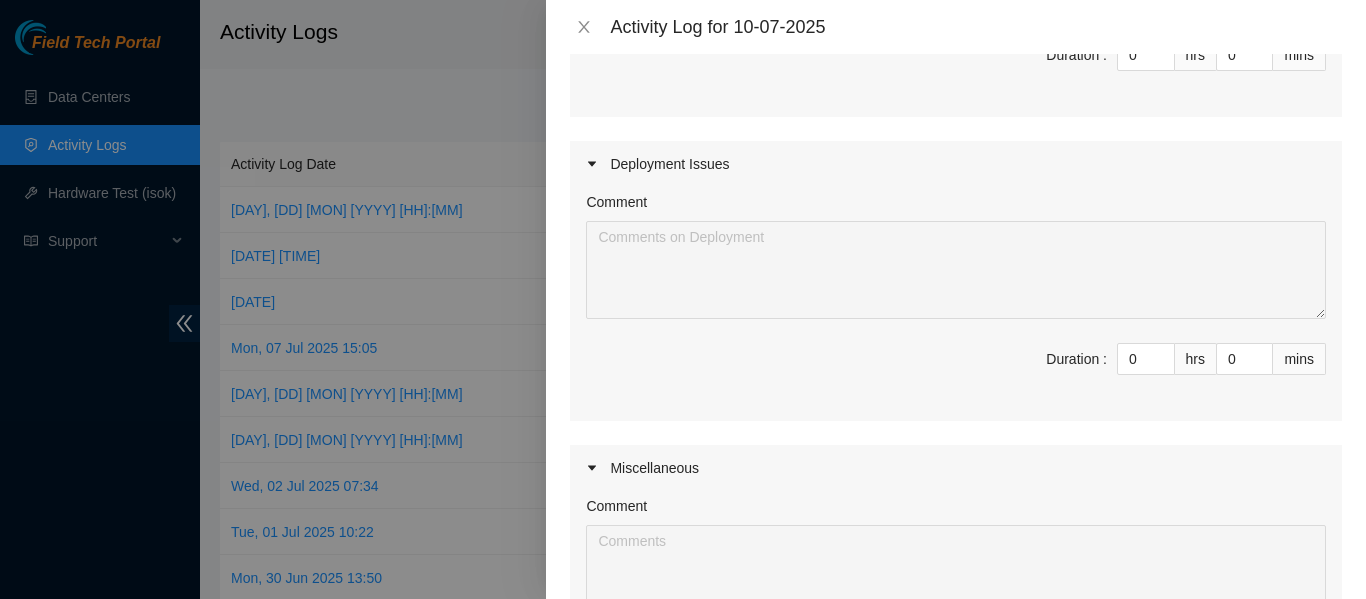 scroll, scrollTop: 400, scrollLeft: 0, axis: vertical 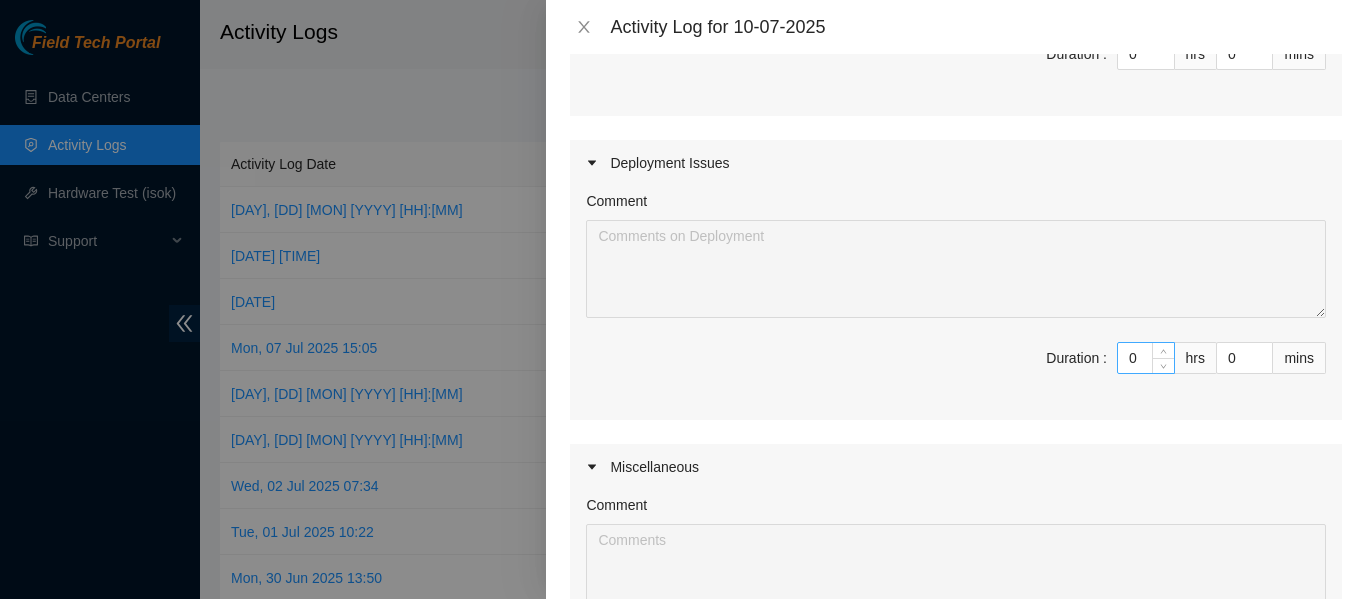 click on "0" at bounding box center [1146, 358] 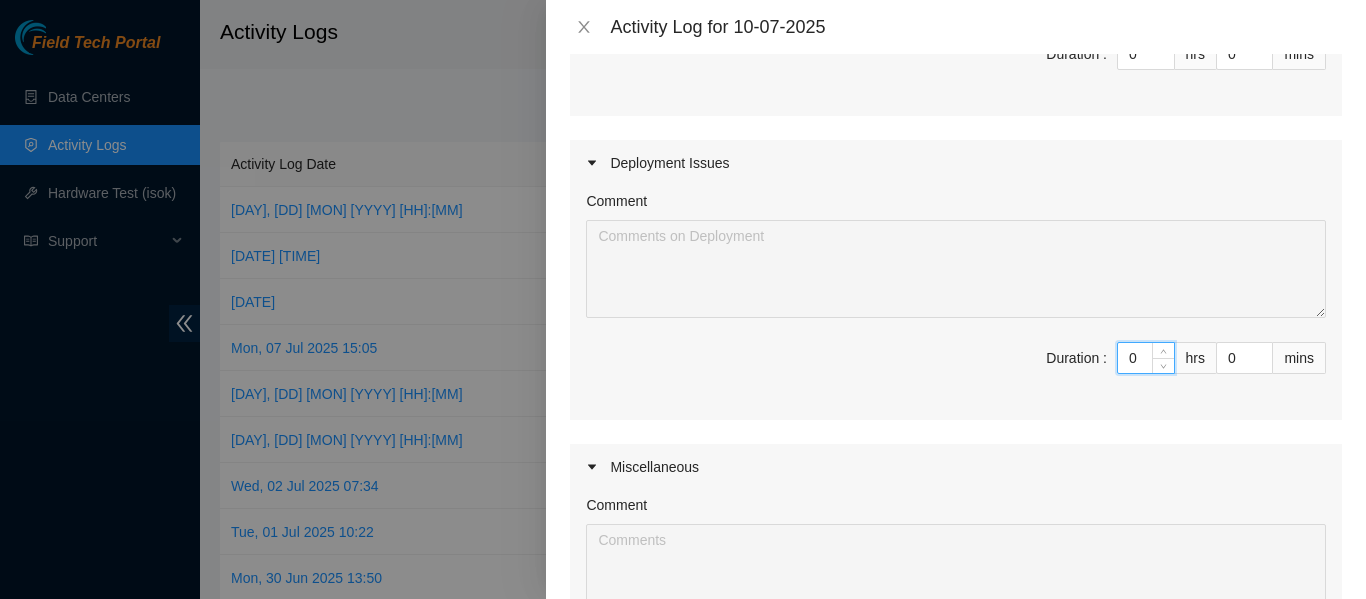 click on "0" at bounding box center (1146, 358) 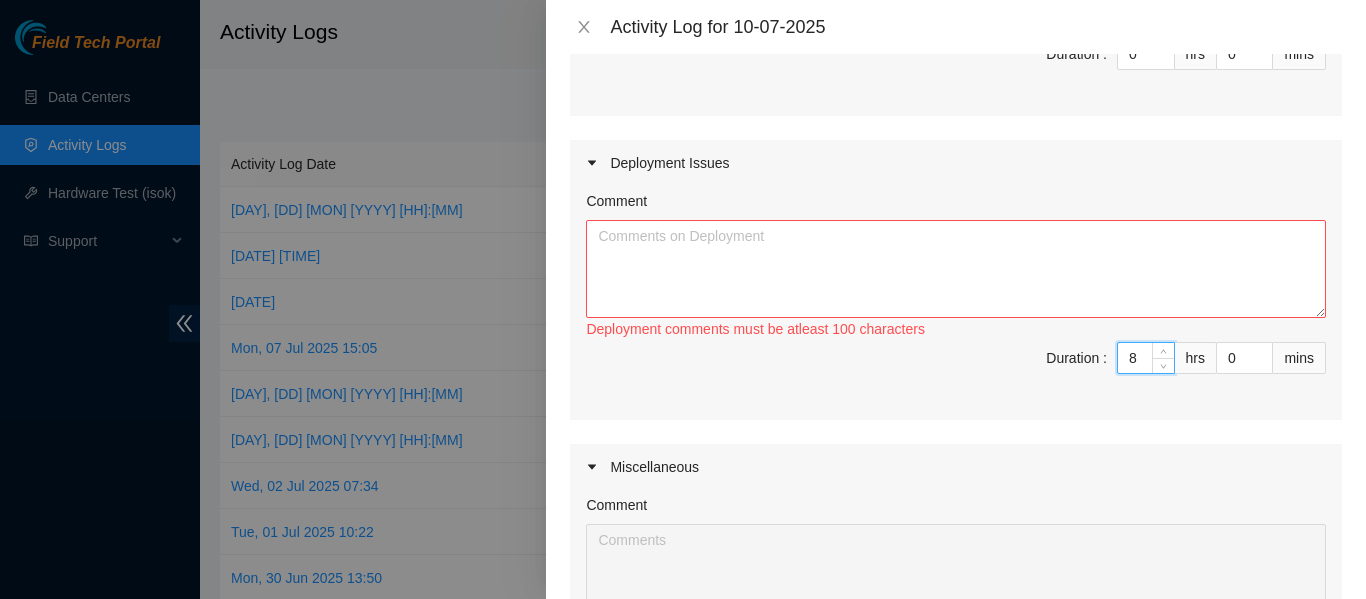 type on "8" 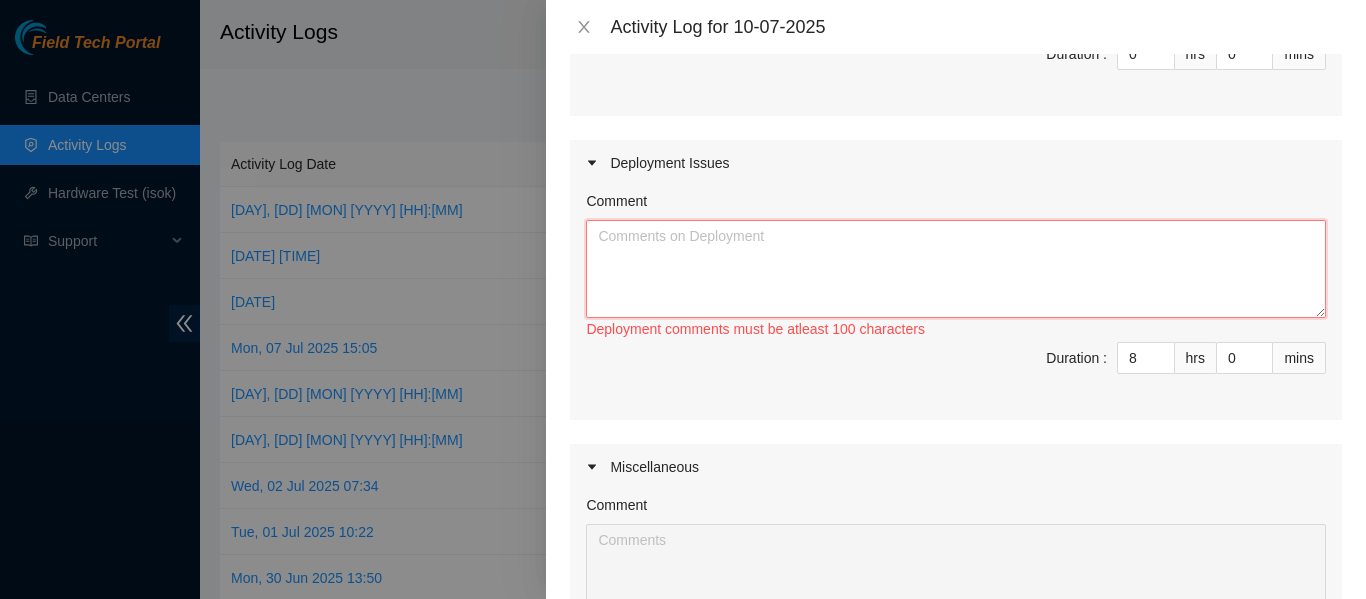 click on "Comment" at bounding box center (956, 269) 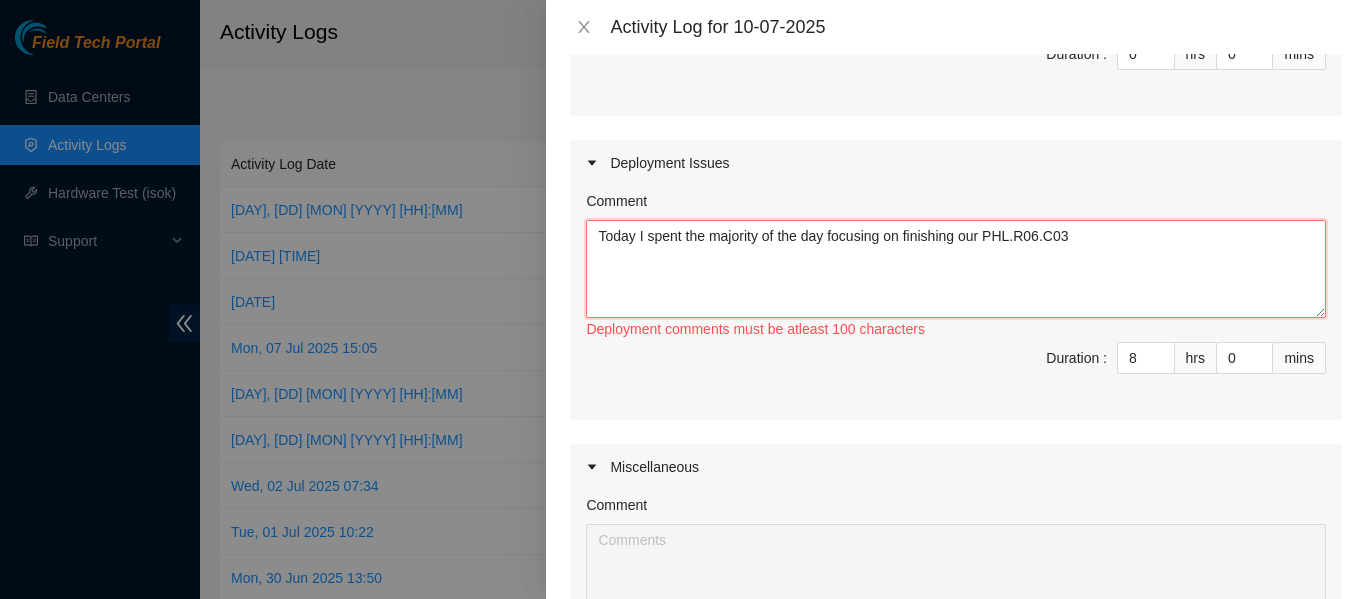 click on "Today I spent the majority of the day focusing on finishing our PHL.R06.C03" at bounding box center [956, 269] 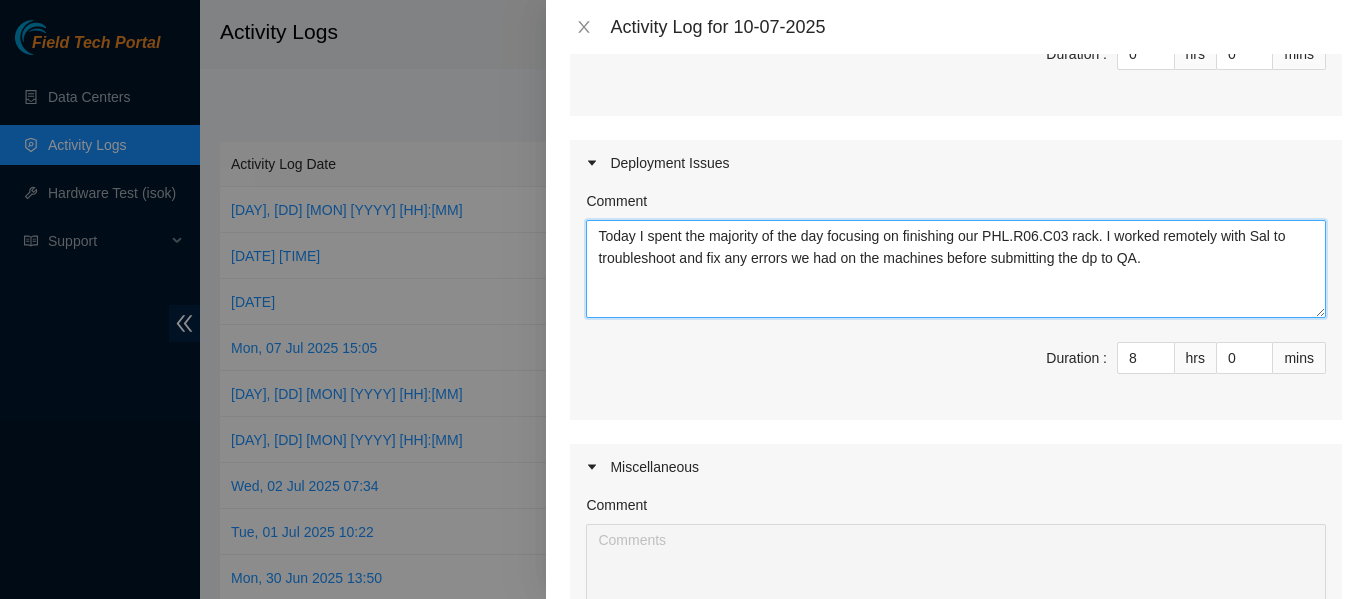 click on "Today I spent the majority of the day focusing on finishing our PHL.R06.C03 rack. I worked remotely with Sal to troubleshoot and fix any errors we had on the machines before submitting the dp to QA." at bounding box center [956, 269] 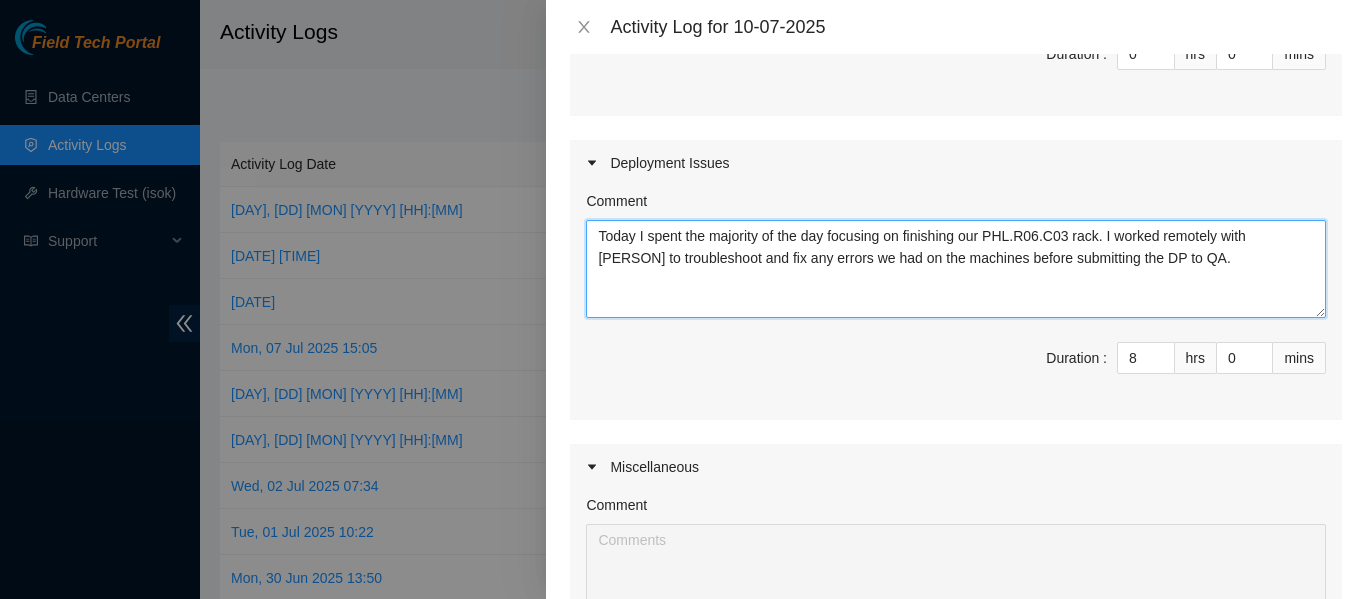 scroll, scrollTop: 744, scrollLeft: 0, axis: vertical 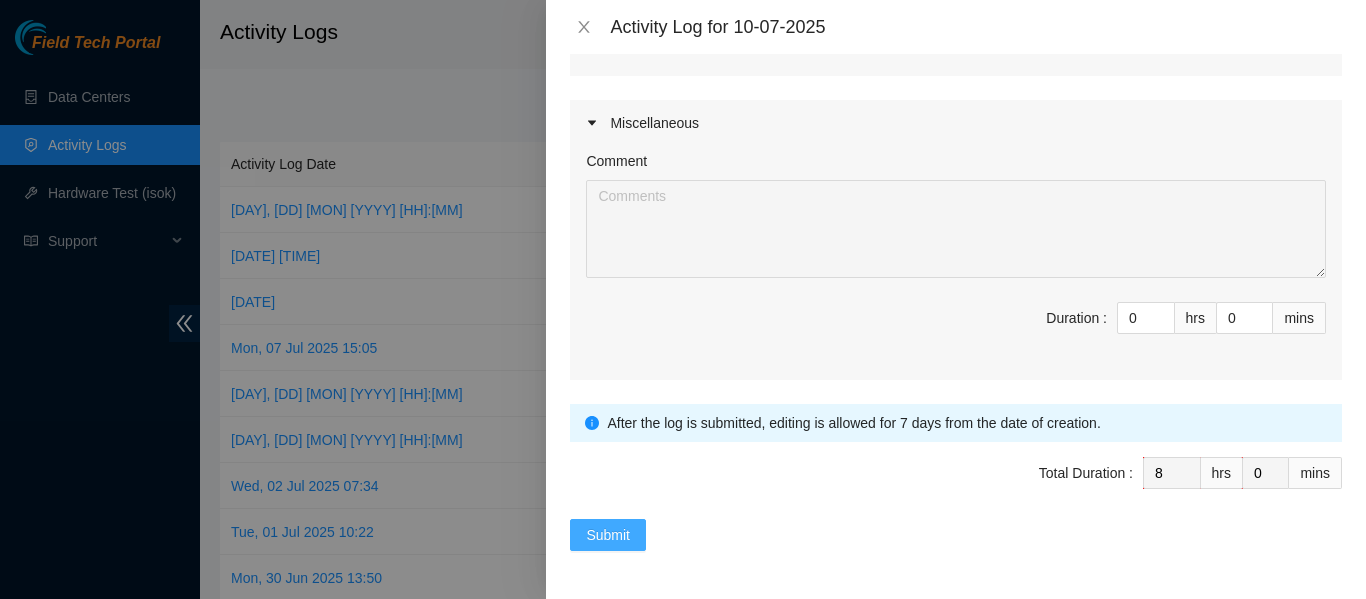 type on "Today I spent the majority of the day focusing on finishing our PHL.R06.C03 rack. I worked remotely with [PERSON] to troubleshoot and fix any errors we had on the machines before submitting the DP to QA." 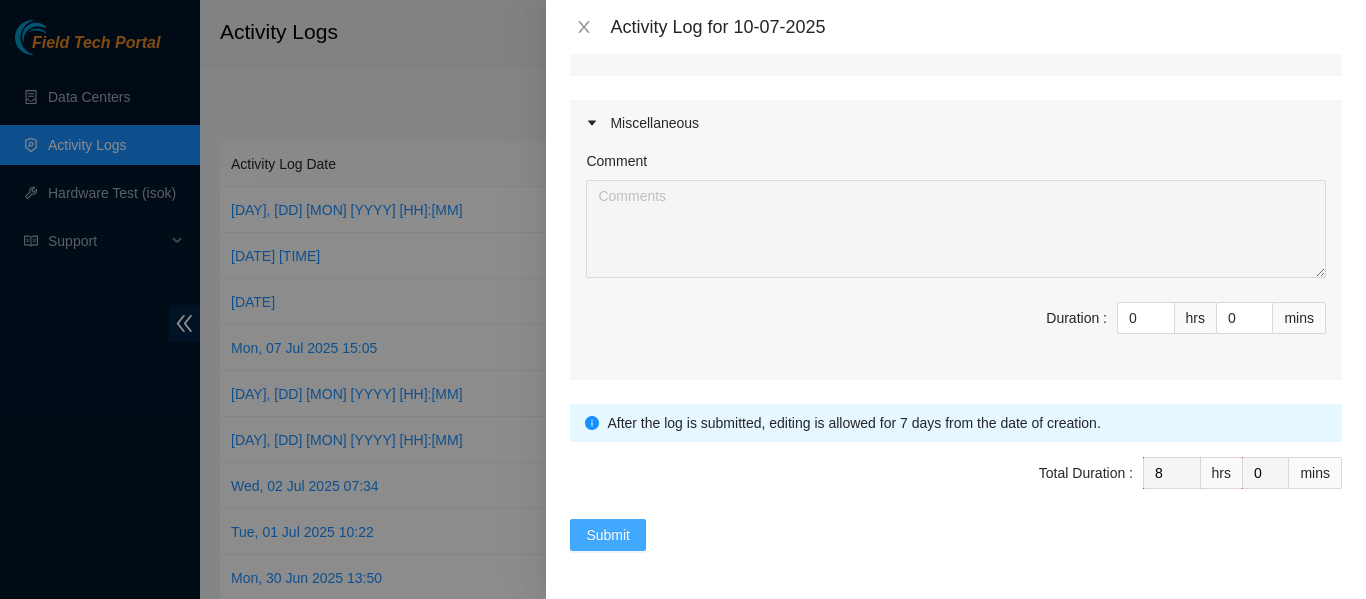 click on "Submit" at bounding box center [608, 535] 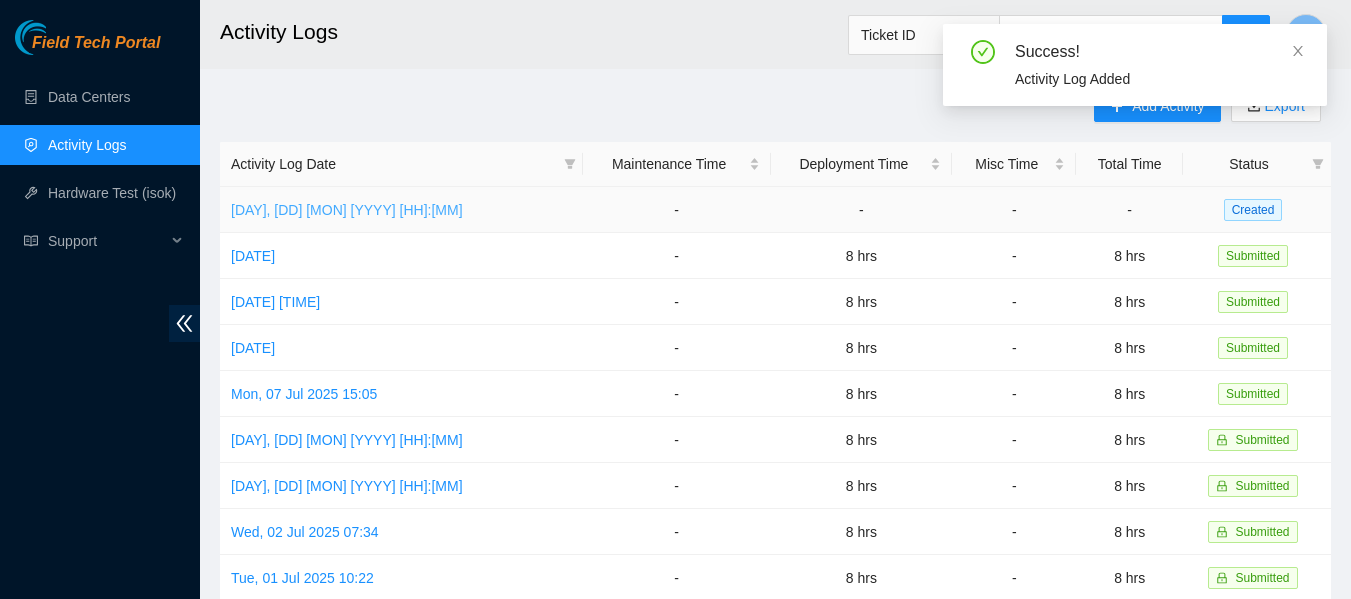 click on "[DAY], [DD] [MON] [YYYY] [HH]:[MM]" at bounding box center (347, 210) 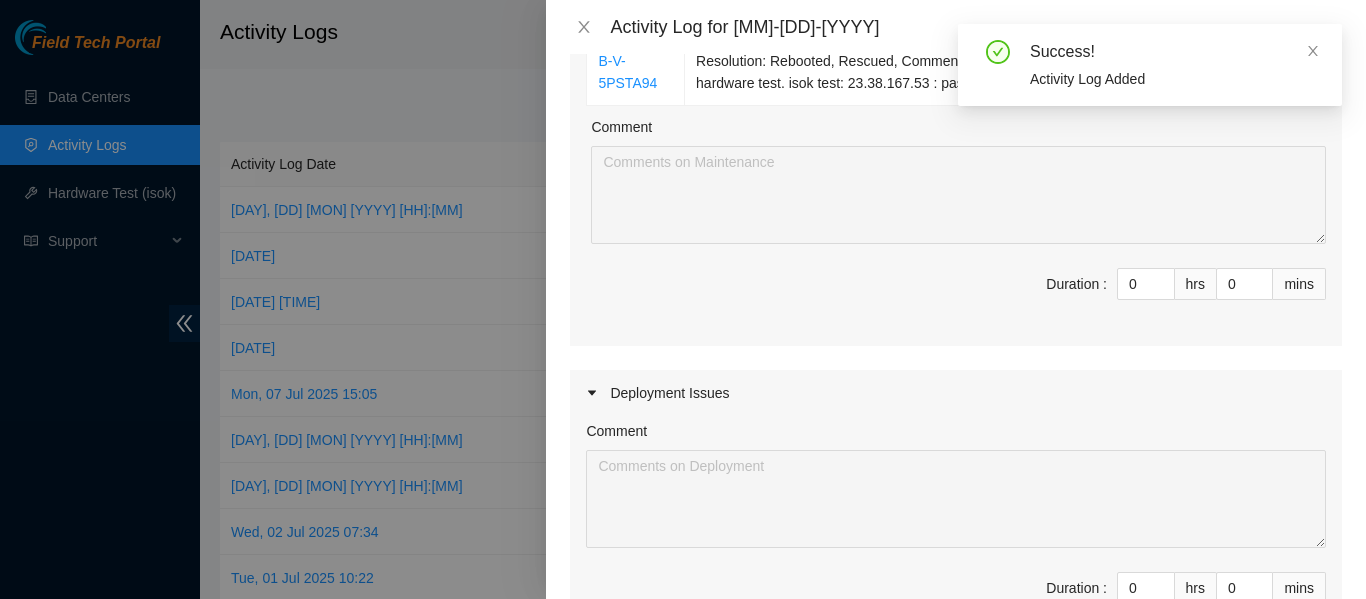 scroll, scrollTop: 393, scrollLeft: 0, axis: vertical 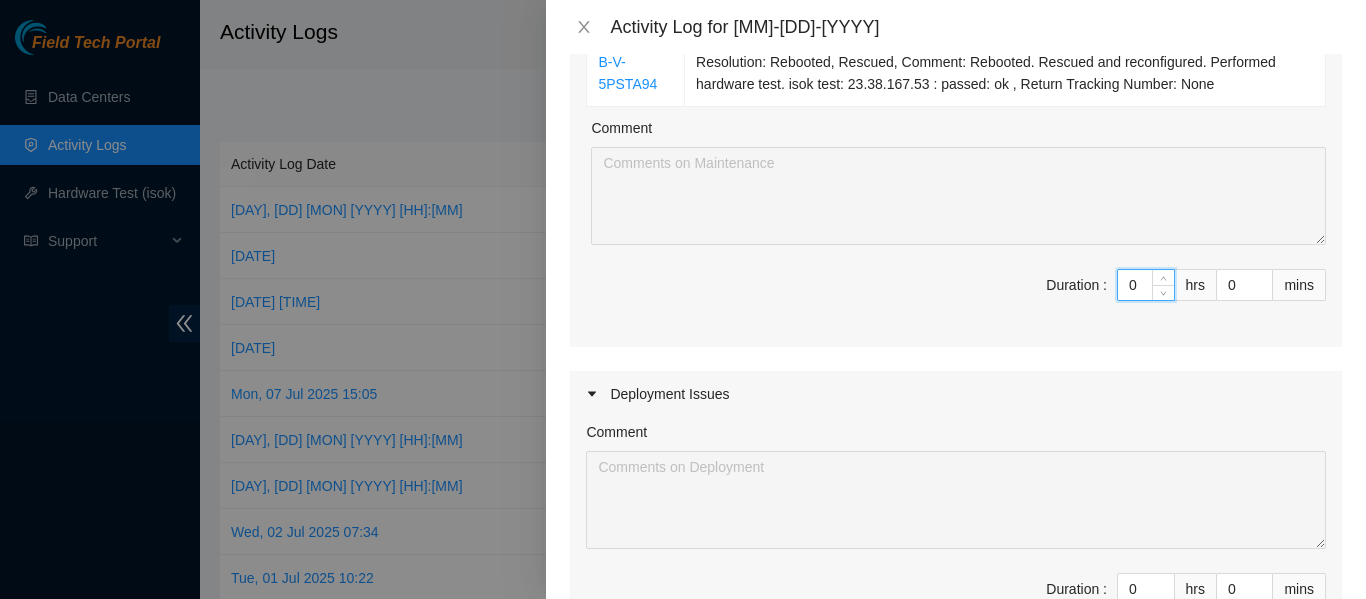 click on "0" at bounding box center [1146, 285] 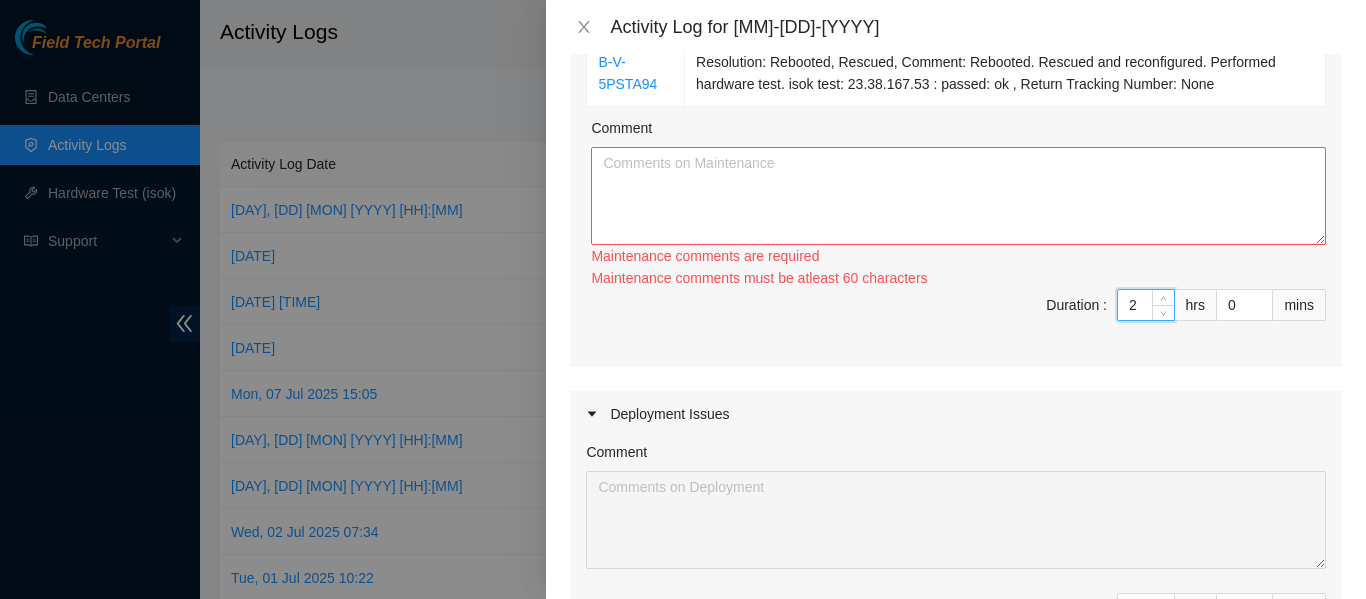 type on "2" 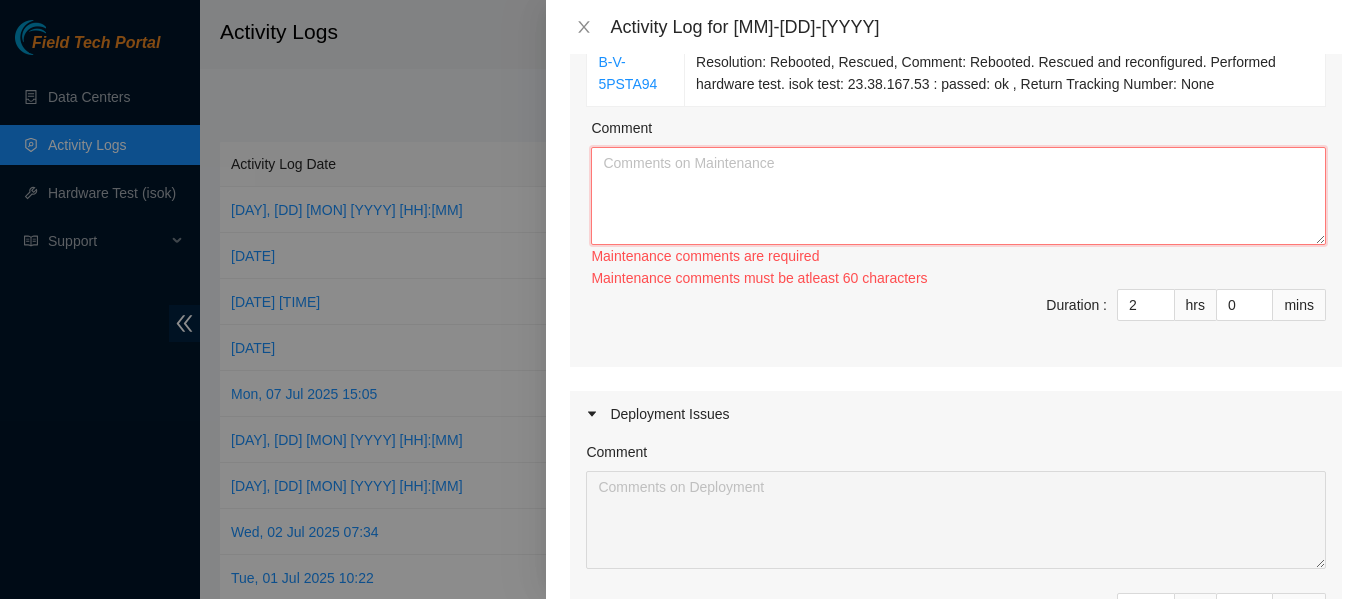 click on "Comment" at bounding box center [958, 196] 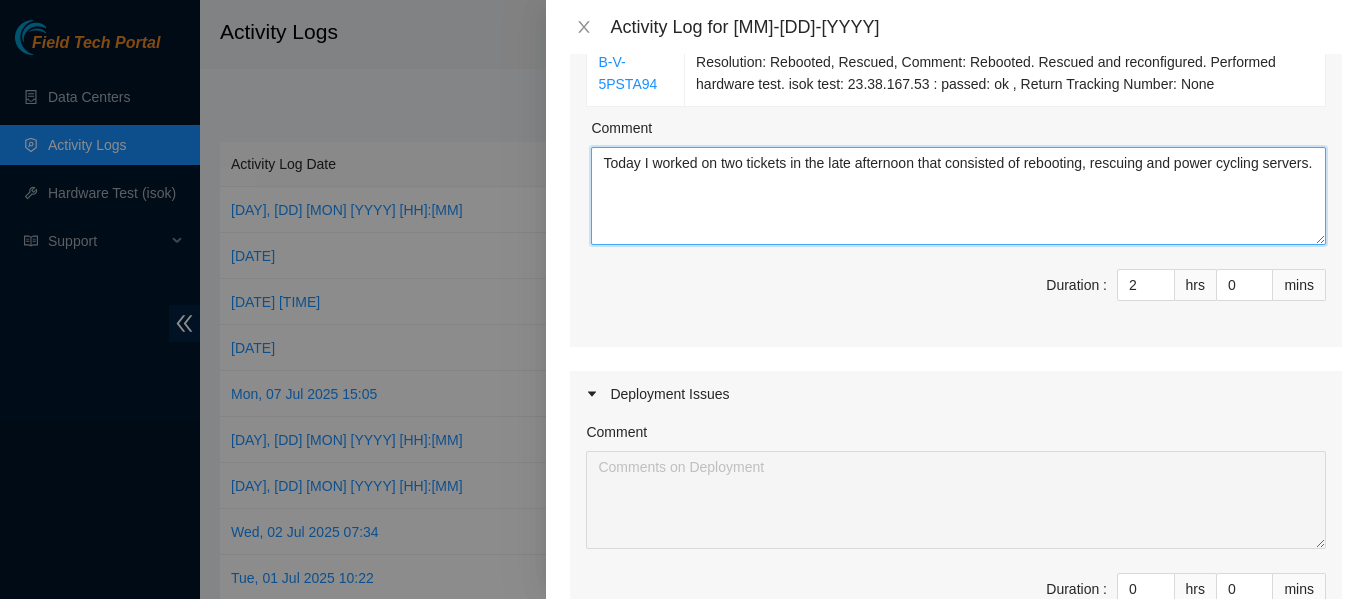 type on "Today I worked on two tickets in the late afternoon that consisted of rebooting, rescuing and power cycling servers." 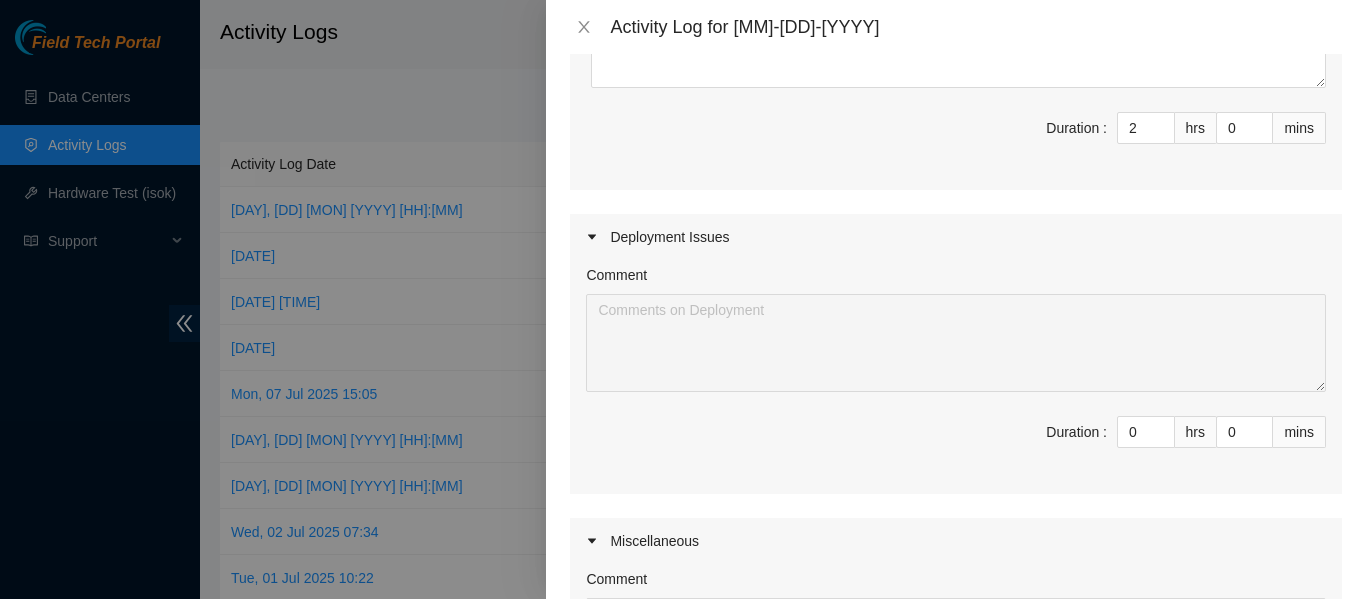 scroll, scrollTop: 554, scrollLeft: 0, axis: vertical 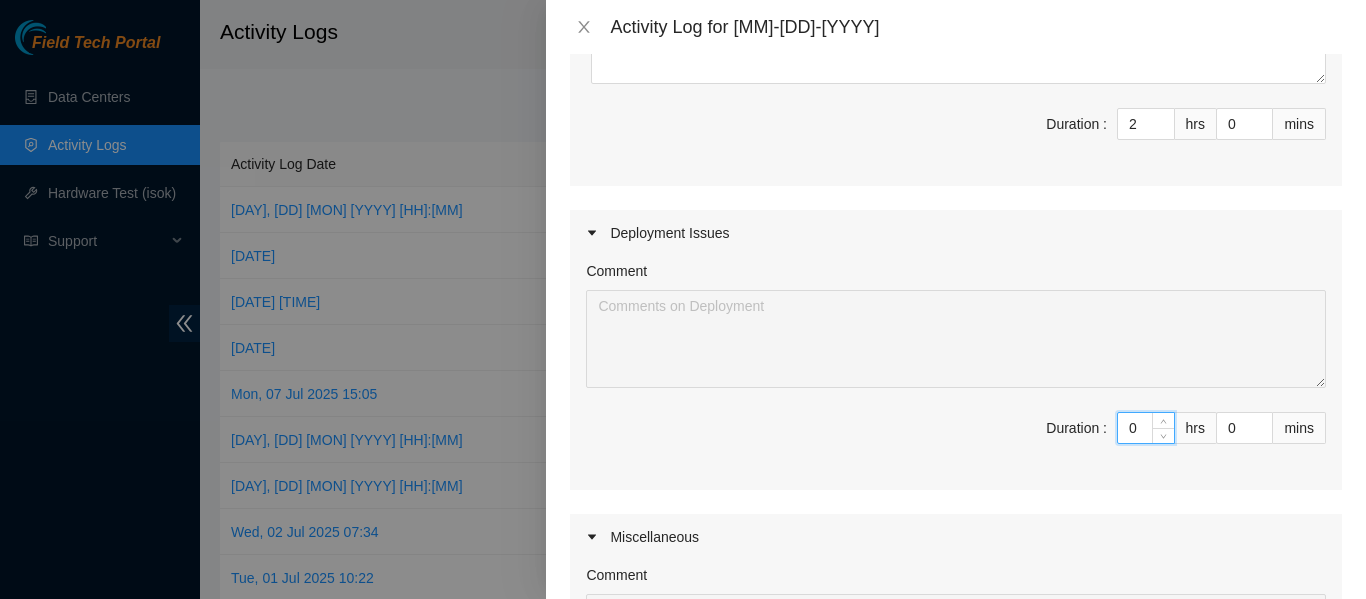 click on "0" at bounding box center (1146, 428) 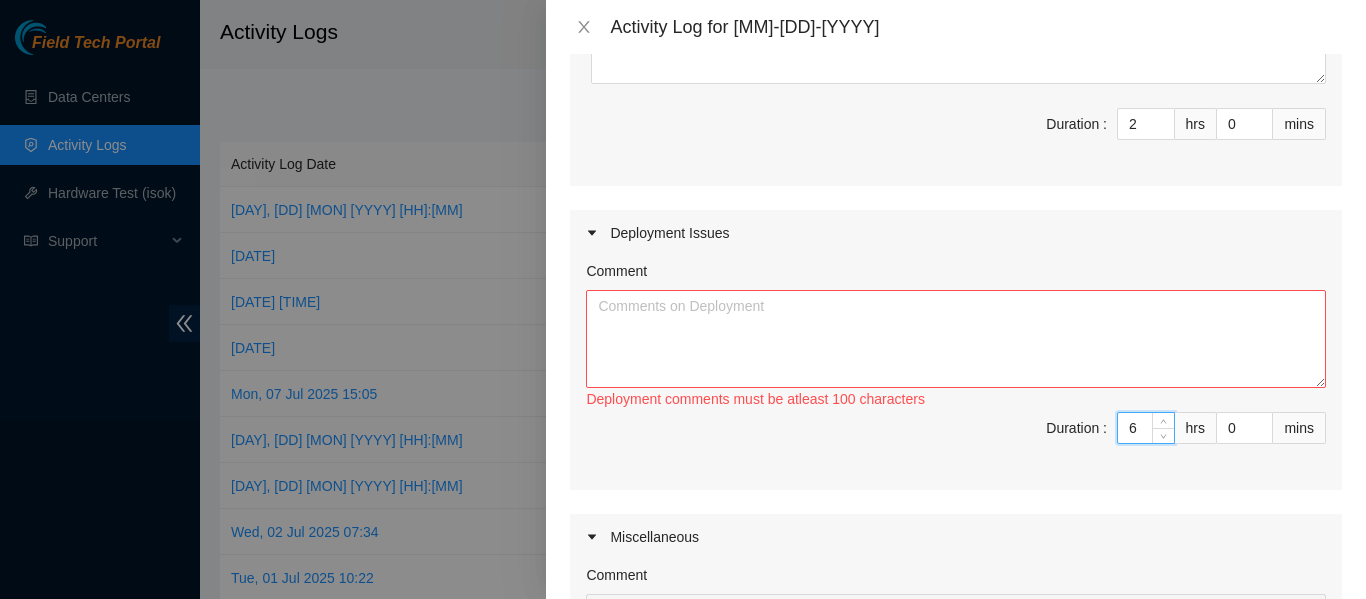 type on "6" 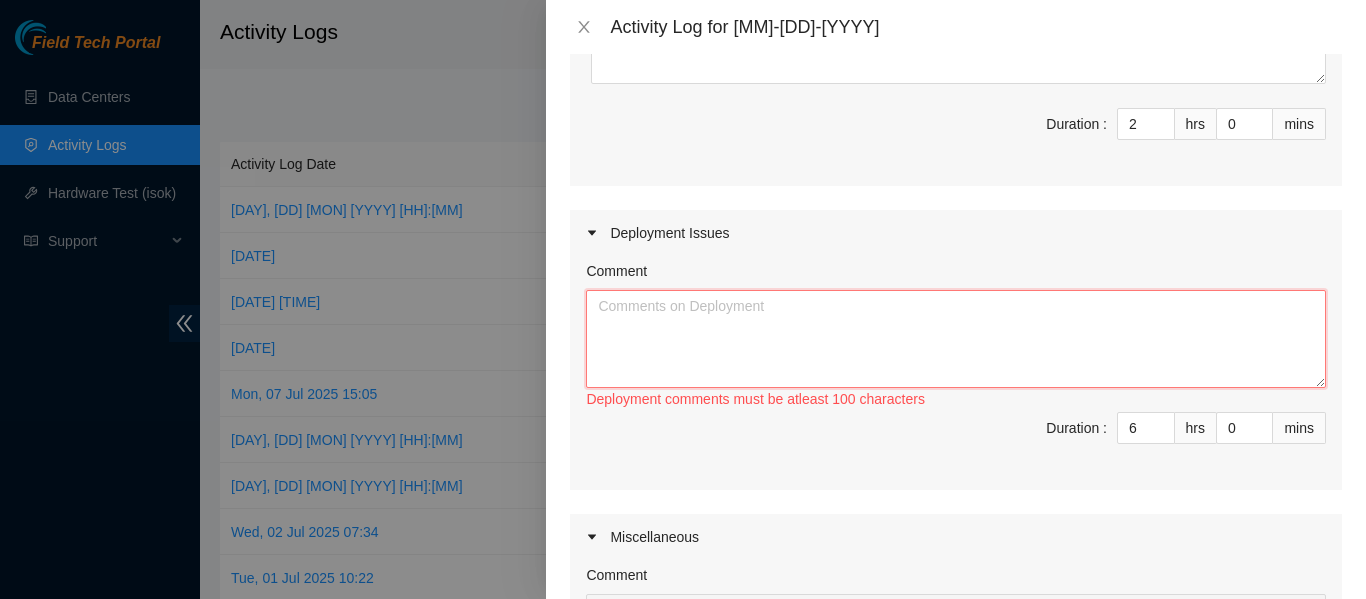 click on "Comment" at bounding box center (956, 339) 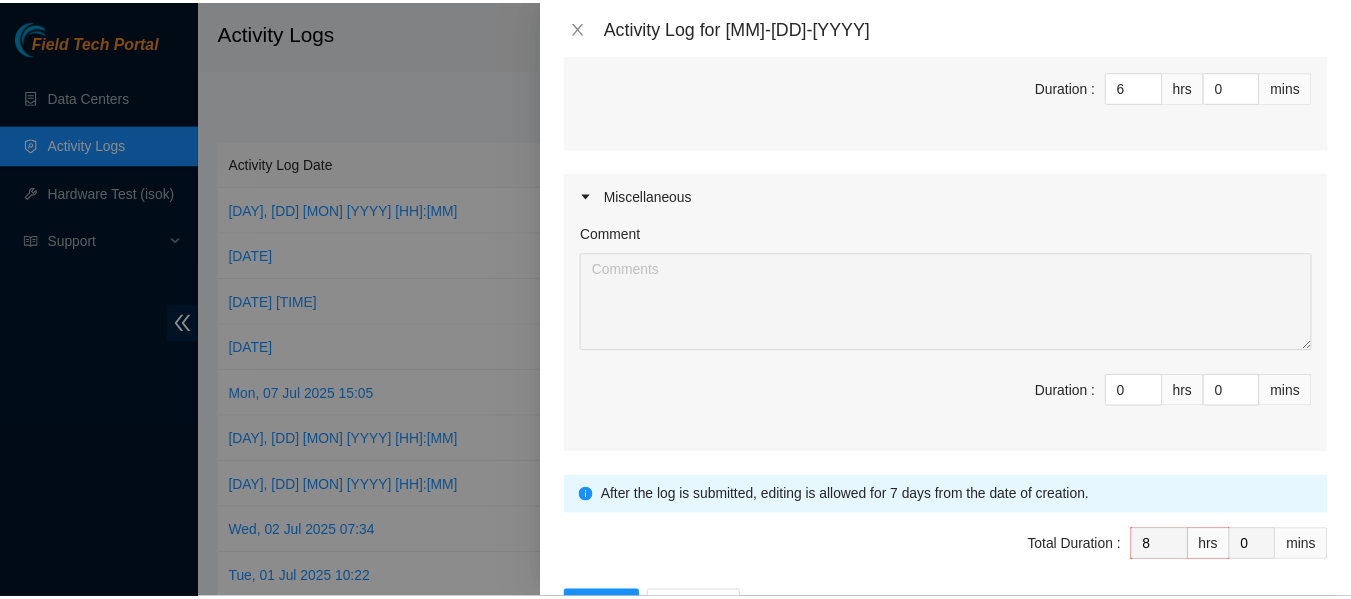 scroll, scrollTop: 968, scrollLeft: 0, axis: vertical 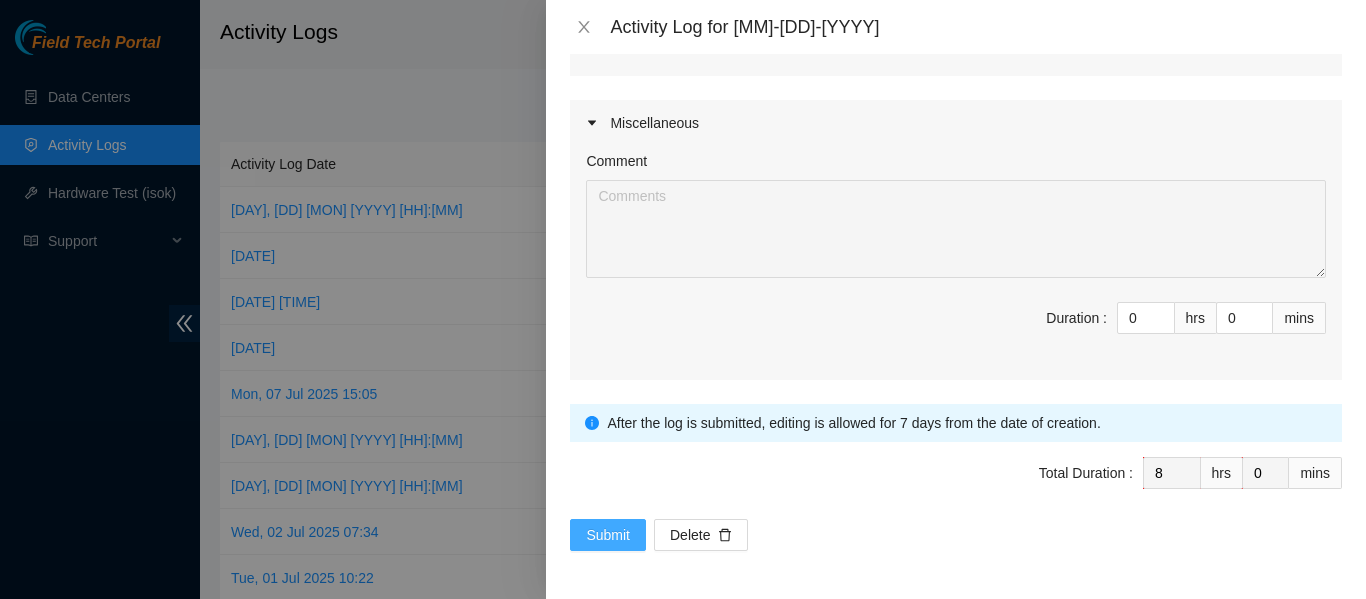 type on "Today I focused on organization and cleaning. I went into the rack that was finished yesterday PHL.R06.C03 and managed the server and power cables. I went into our individual racks where we ran fiber from the PHL.R06.C03 rack and made sure they were organized neatly before heading downstairs to work on tickets." 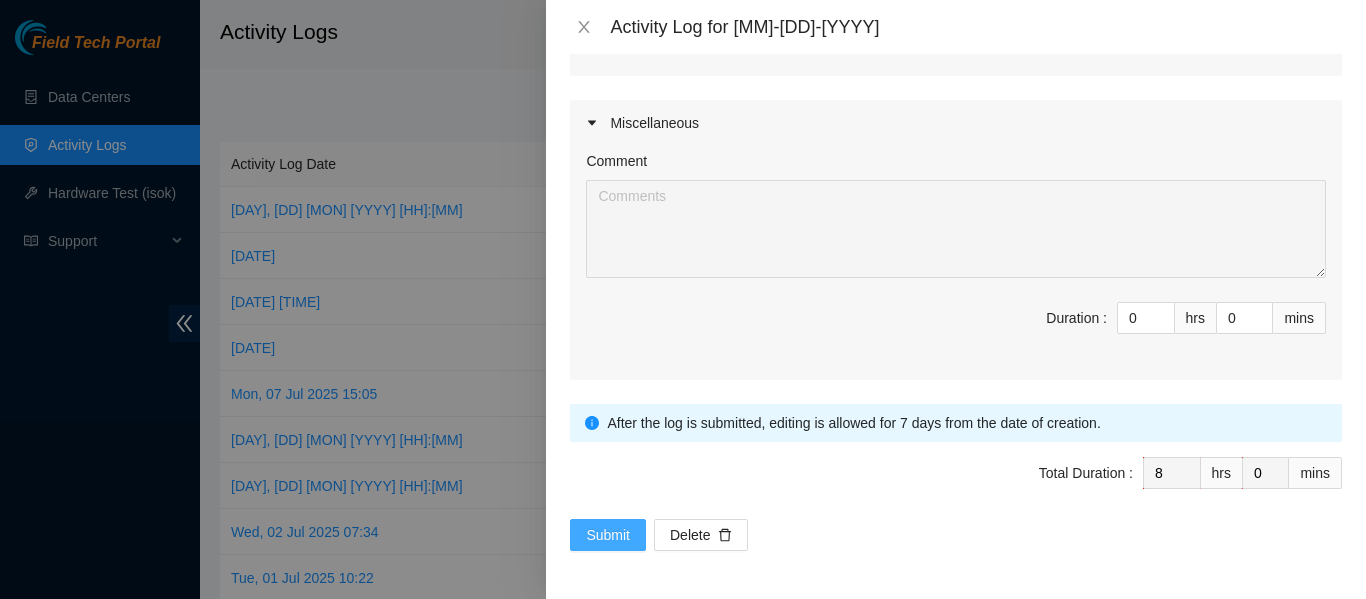 click on "Submit" at bounding box center (608, 535) 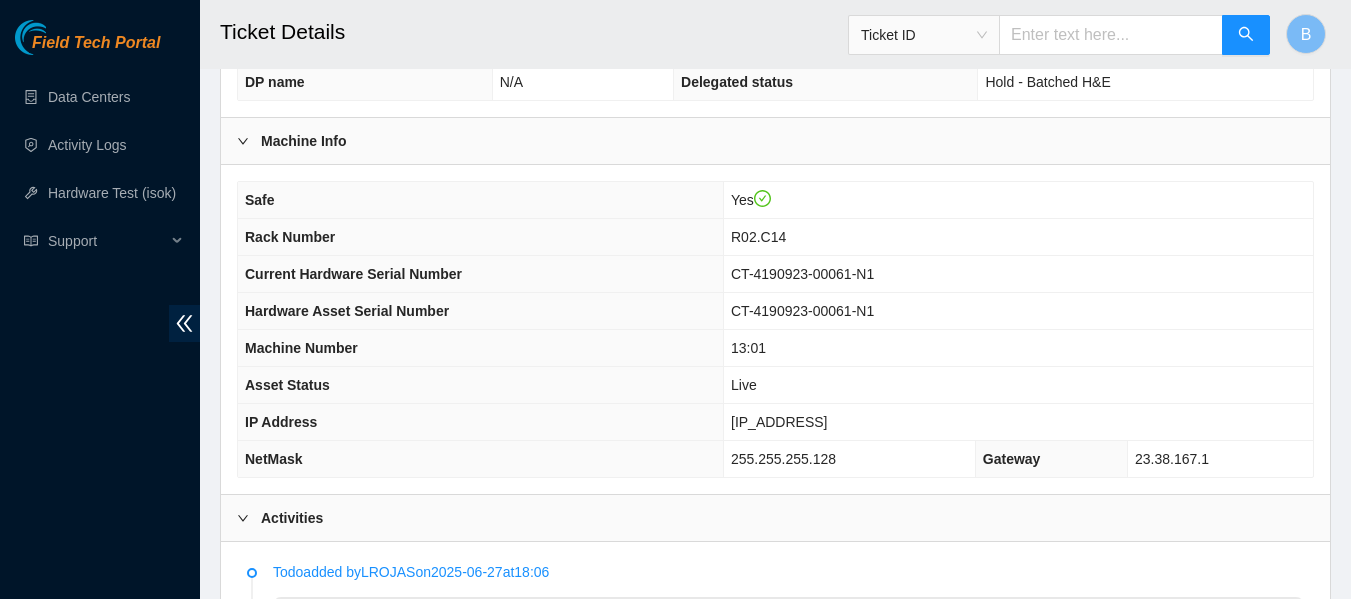 scroll, scrollTop: 633, scrollLeft: 0, axis: vertical 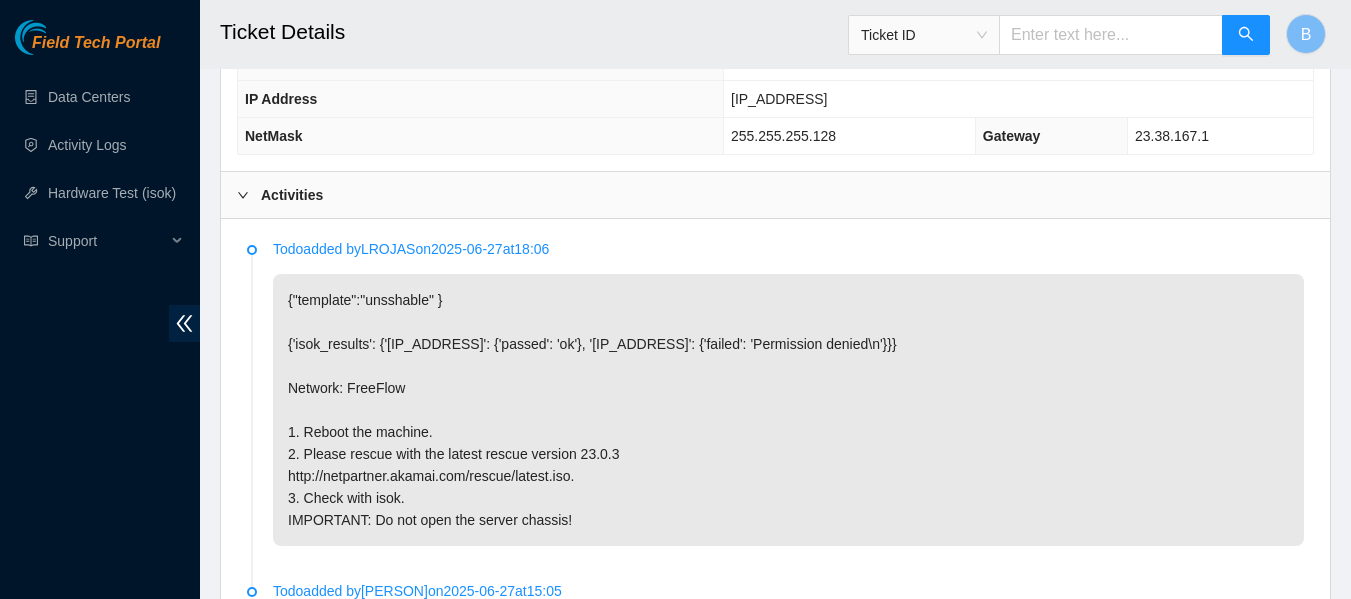 click on "Todo  added by  LROJAS  on  2025-06-27  at  18:06 {"template":"unsshable" }
{'isok_results': {'23.38.167.52': {'passed': 'ok'}, '23.38.167.53': {'failed': 'Permission denied\n'}}}
Network: FreeFlow
1. Reboot the machine.
2. Please rescue with the latest rescue version 23.0.3
http://netpartner.akamai.com/rescue/latest.iso.
3. Check with isok.
IMPORTANT: Do not open the server chassis!
Todo  added by  AGUPTHA  on  2025-06-27  at  15:05 {
"observations" : {
"status" : "unsshable"
},
"peace" : "no",
"comment" : "down_machine",
"nocc_procedure" : "https://www.nocc.akamai.com/alertproc/view.cgi?id=3",
"version" : "1.0",
"type" : "STS-Automation",
"request" : "reboot",
"rescue" : "yes"
}" at bounding box center [775, 598] 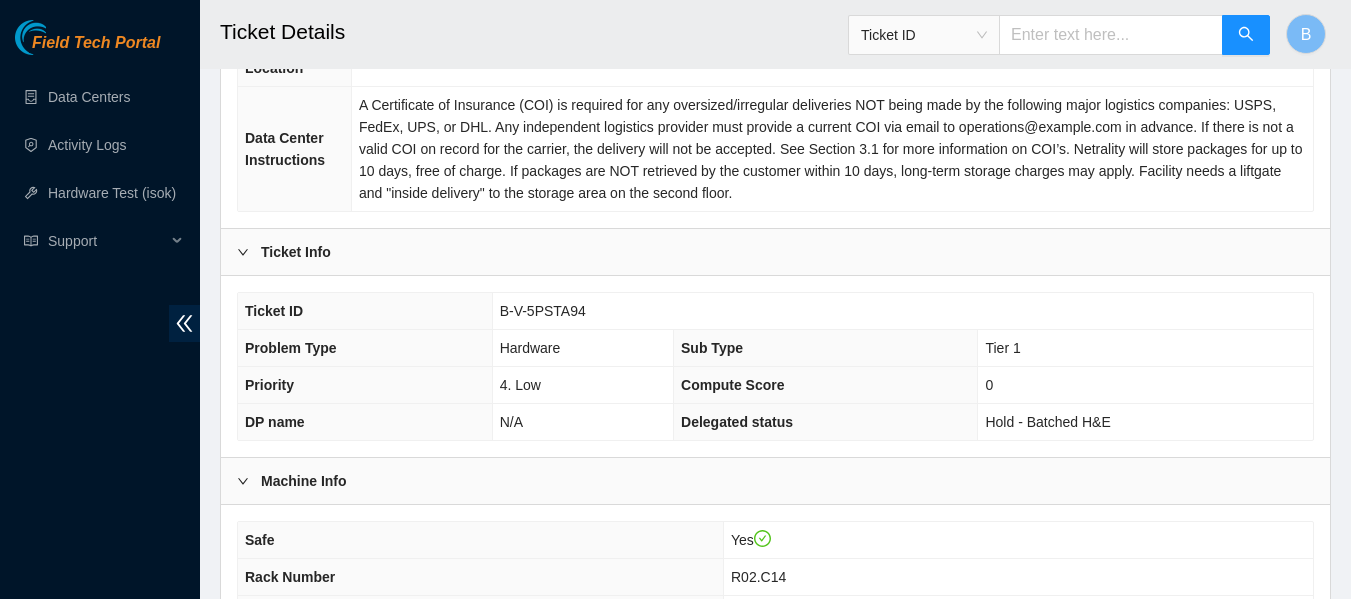 scroll, scrollTop: 259, scrollLeft: 0, axis: vertical 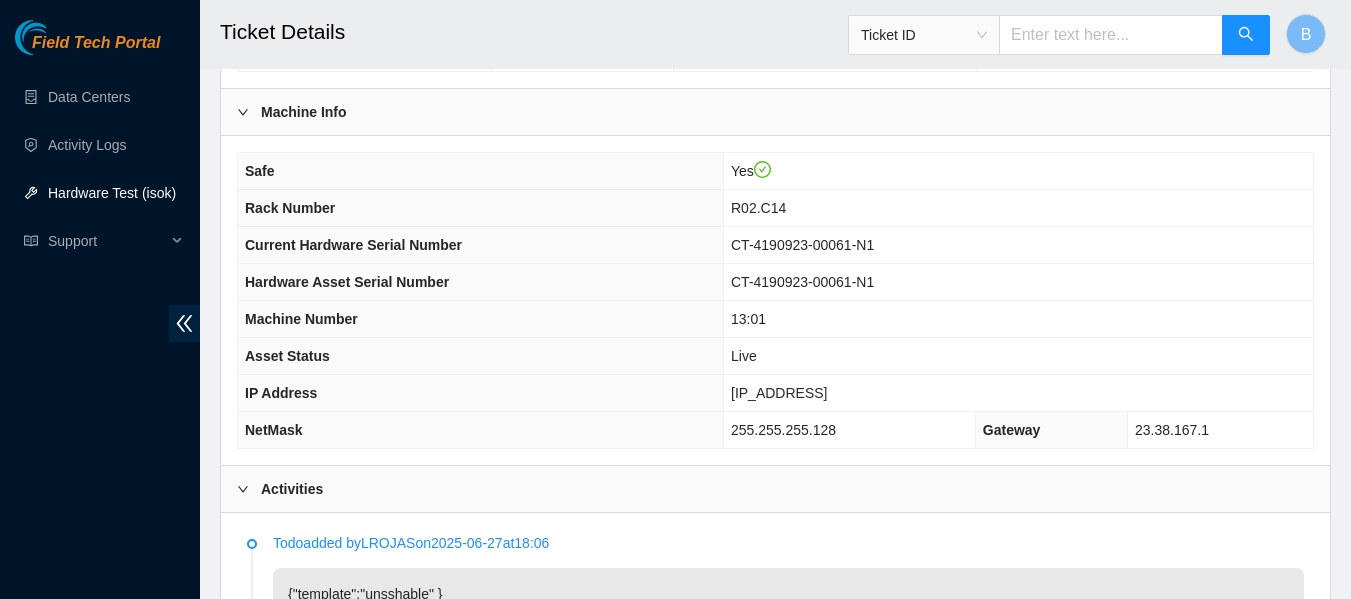 click on "23.38.167.53" at bounding box center [779, 393] 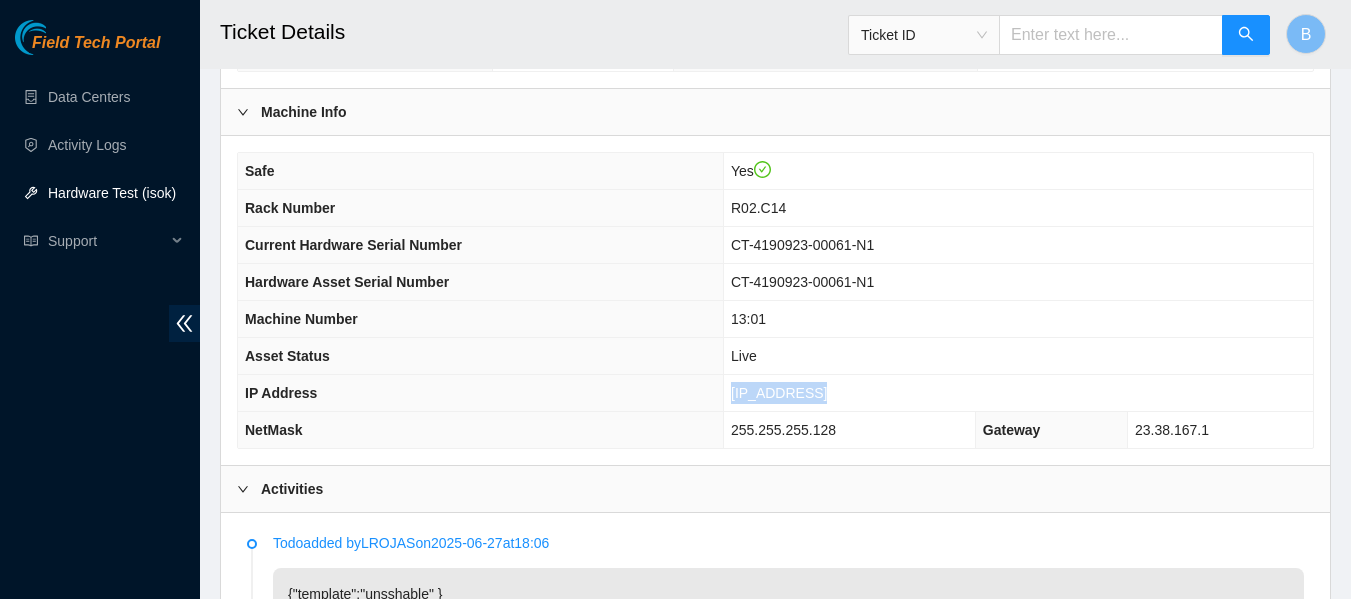 click on "23.38.167.53" at bounding box center [779, 393] 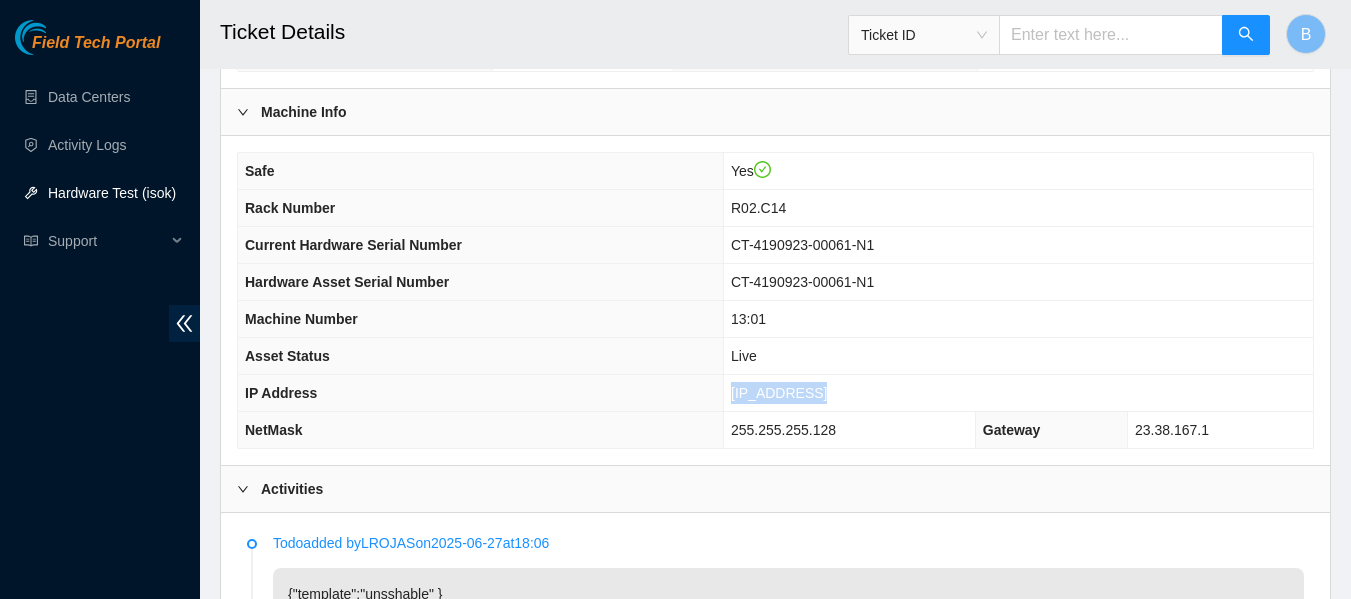 copy on "23.38.167.53" 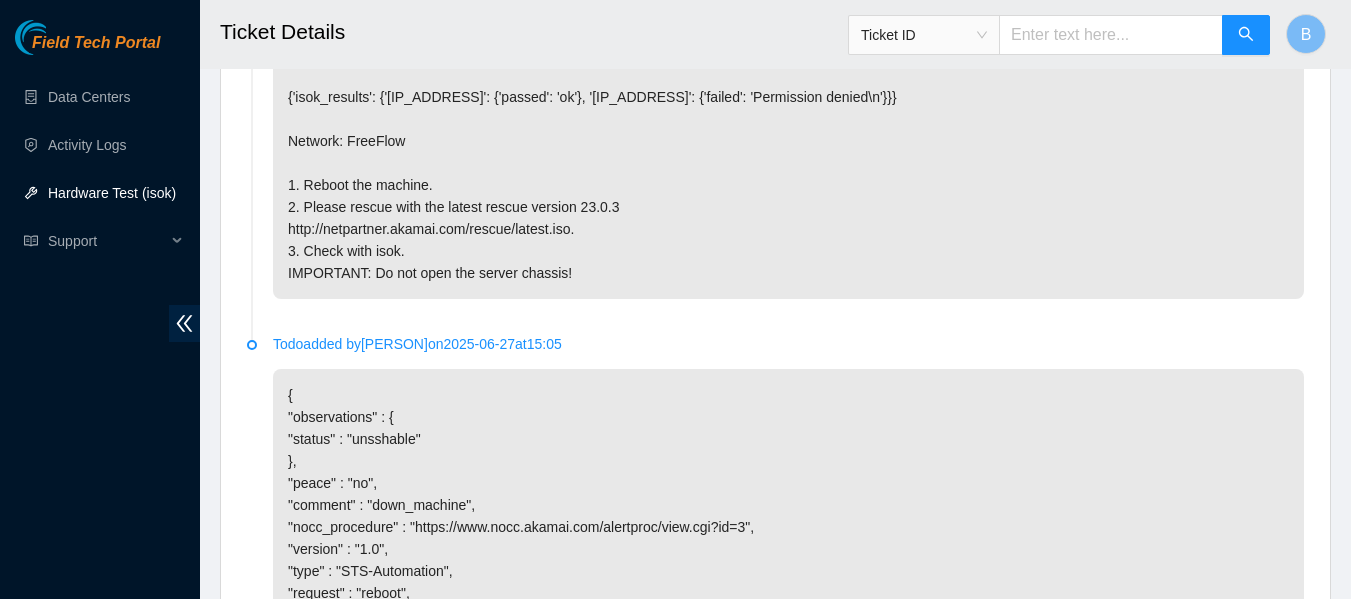 scroll, scrollTop: 1583, scrollLeft: 0, axis: vertical 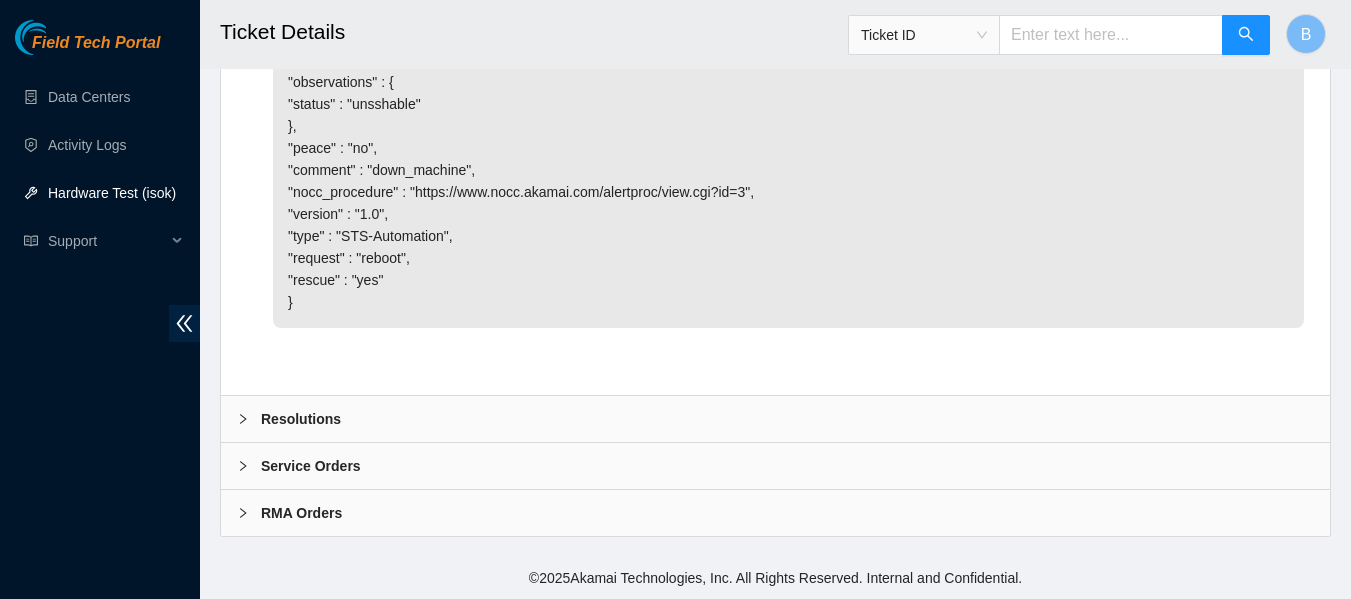 click on "Resolutions" at bounding box center [775, 419] 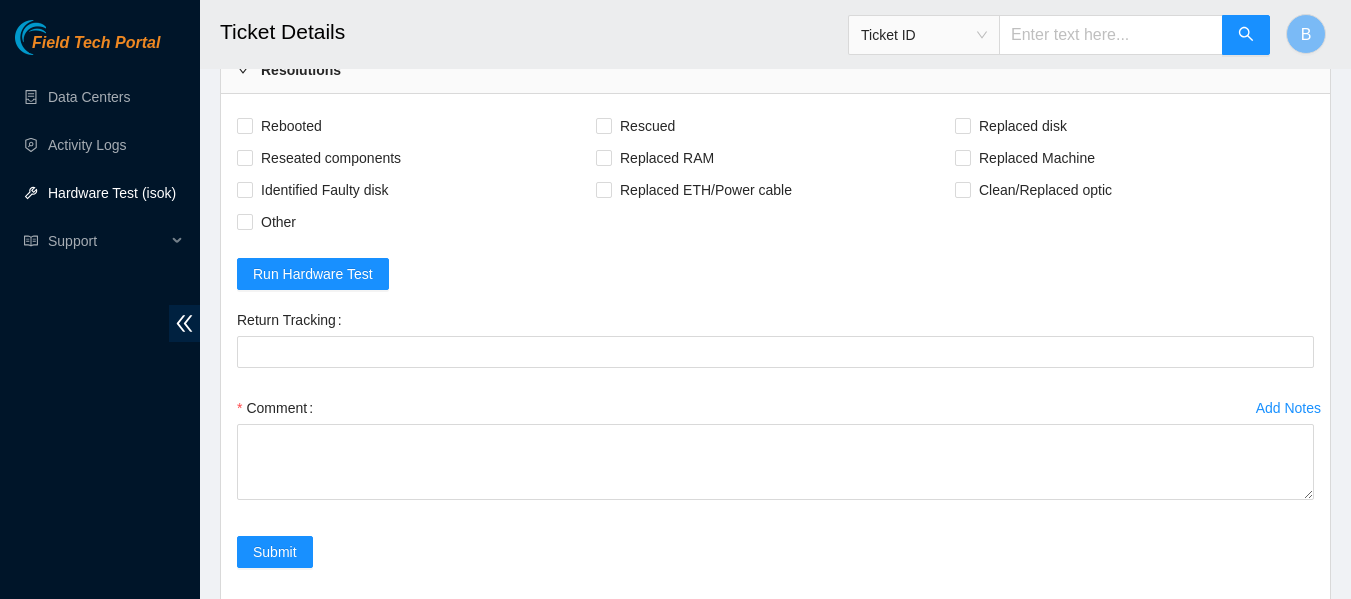 scroll, scrollTop: 1889, scrollLeft: 0, axis: vertical 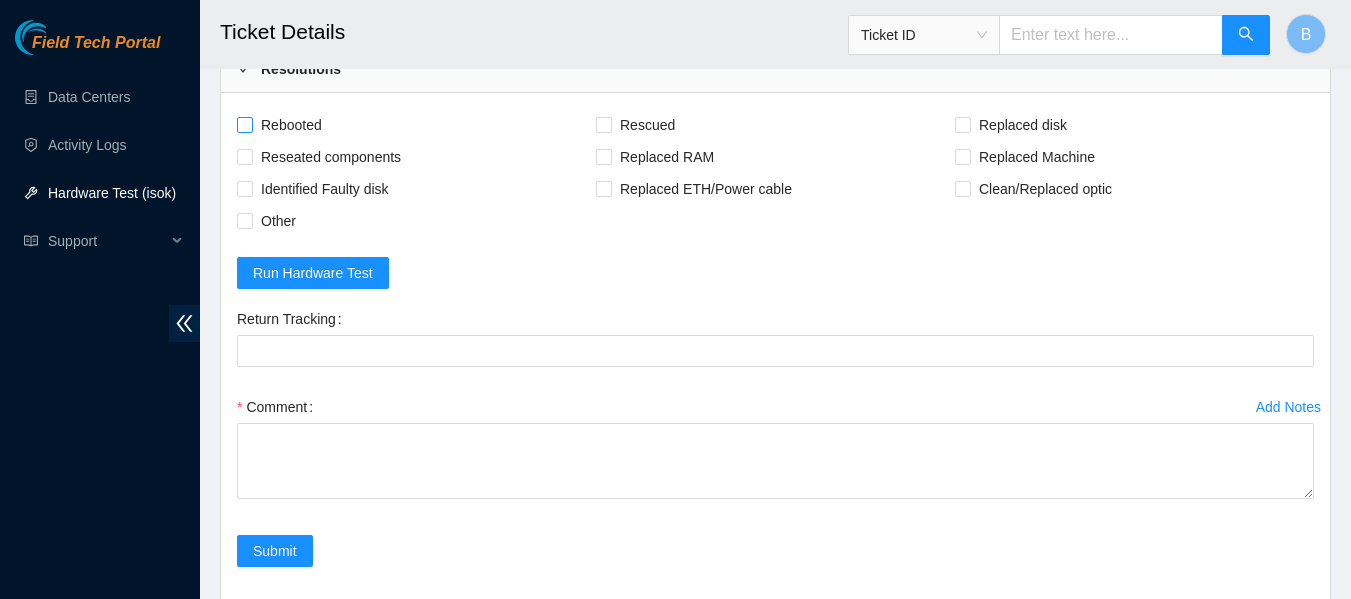 click on "Rebooted" at bounding box center (291, 125) 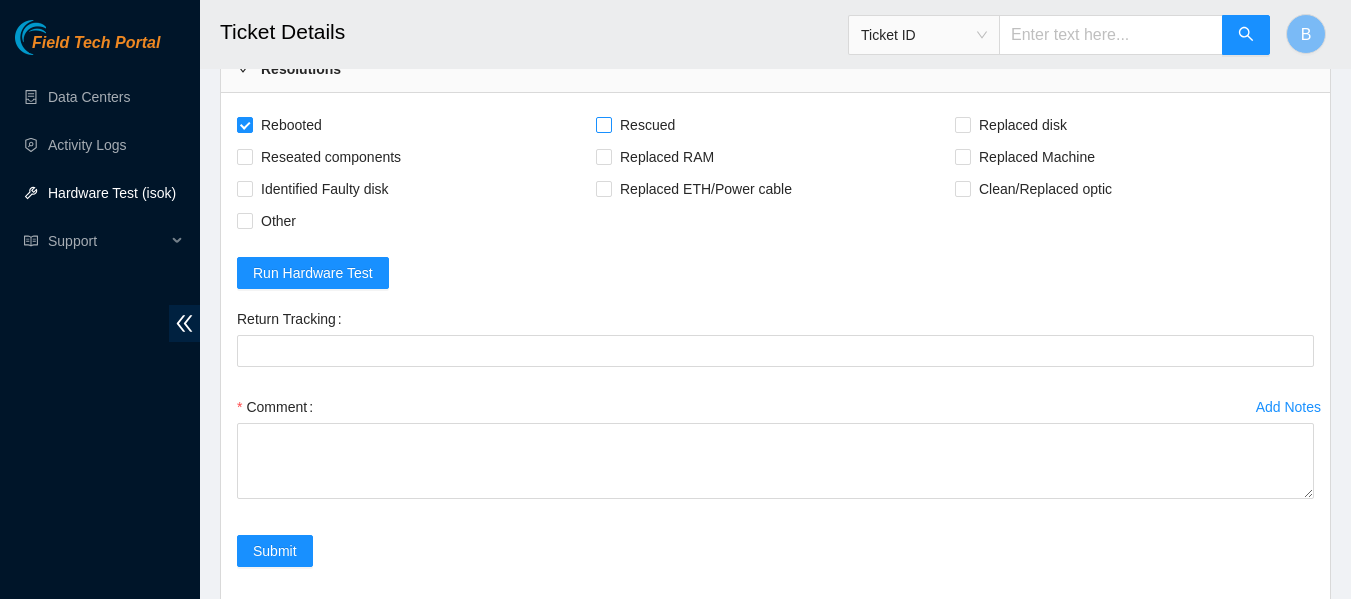 click on "Rescued" at bounding box center [647, 125] 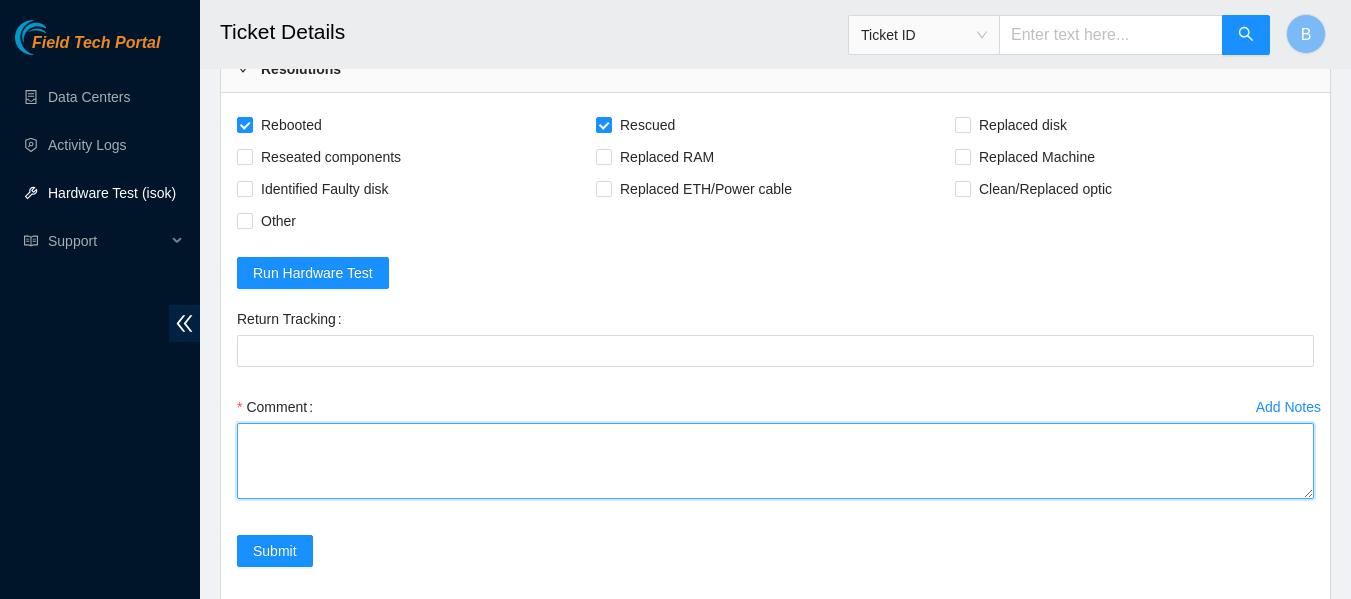 click on "Comment" at bounding box center (775, 461) 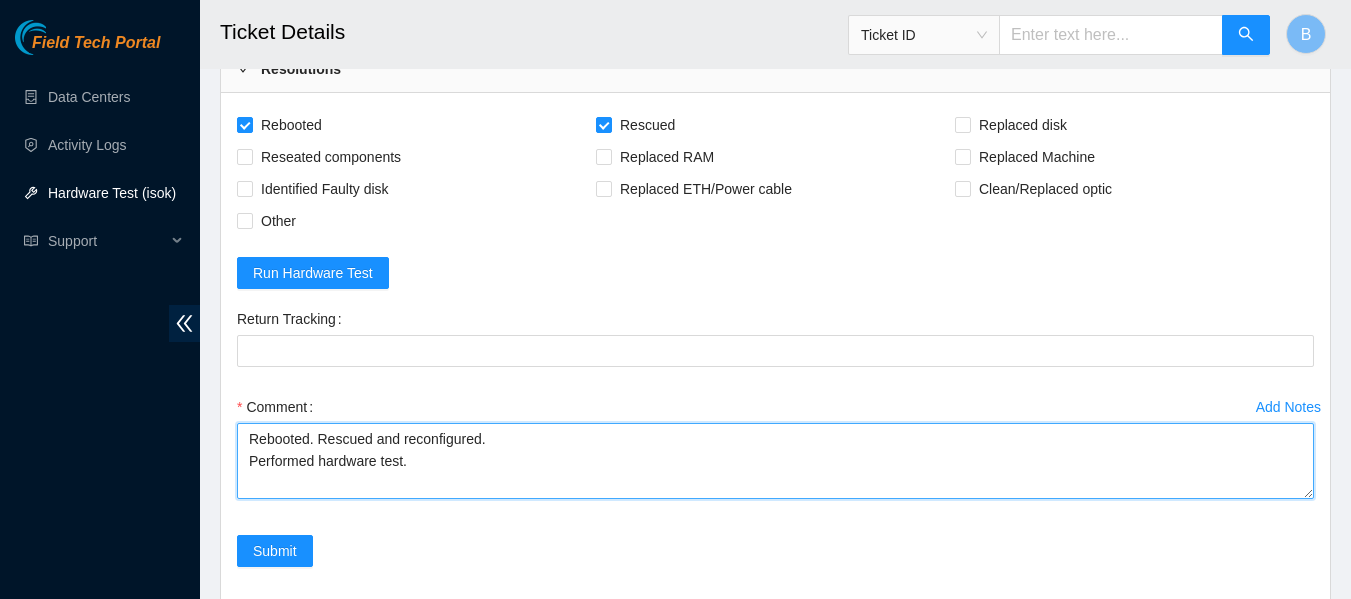scroll, scrollTop: 16, scrollLeft: 0, axis: vertical 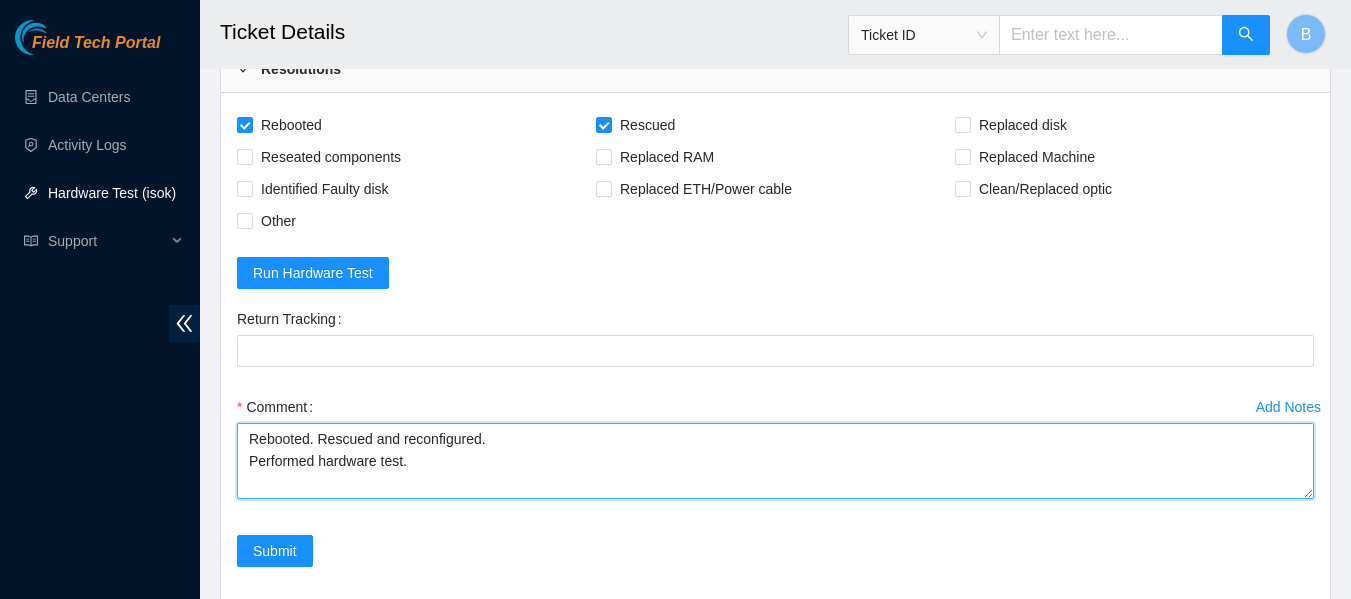 paste on "23.38.167.53 :   passed: ok" 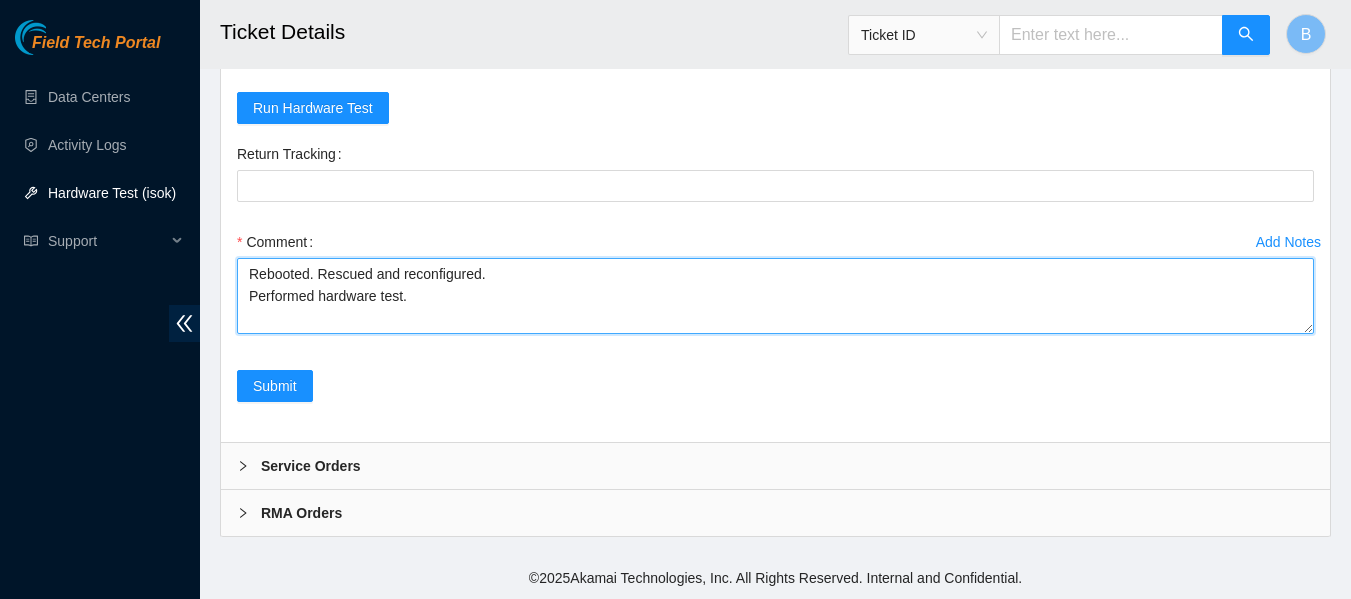 scroll, scrollTop: 2098, scrollLeft: 0, axis: vertical 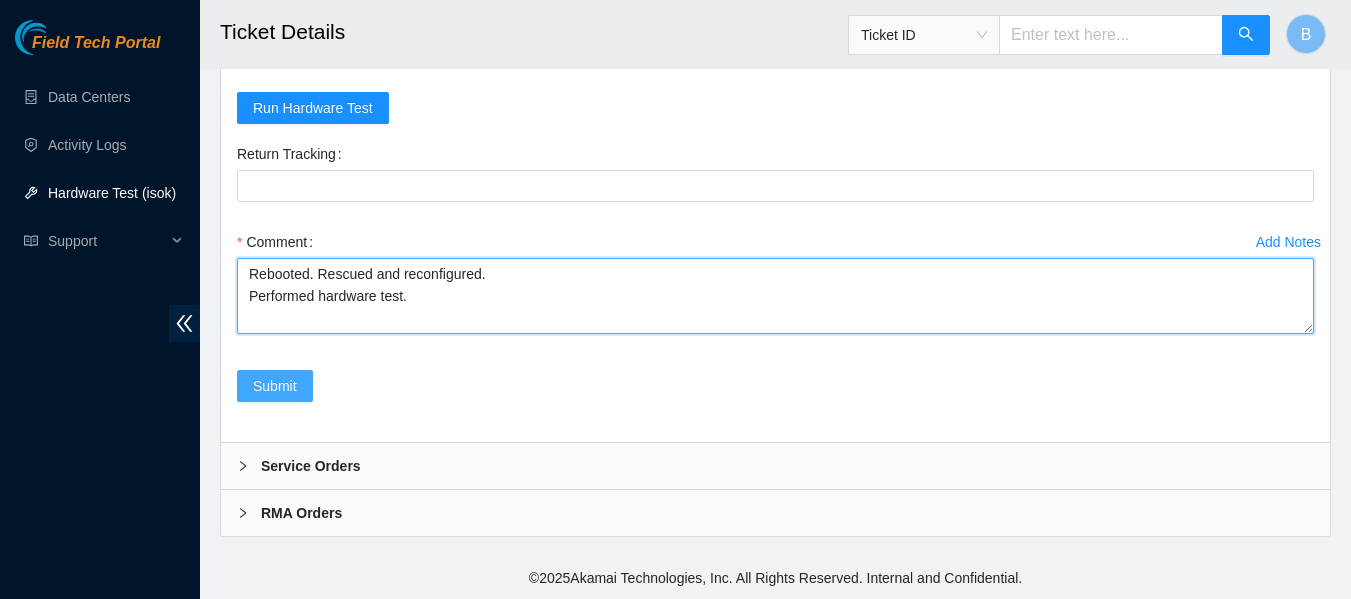 type on "Rebooted. Rescued and reconfigured.
Performed hardware test.
isok test: 23.38.167.53 :   passed: ok" 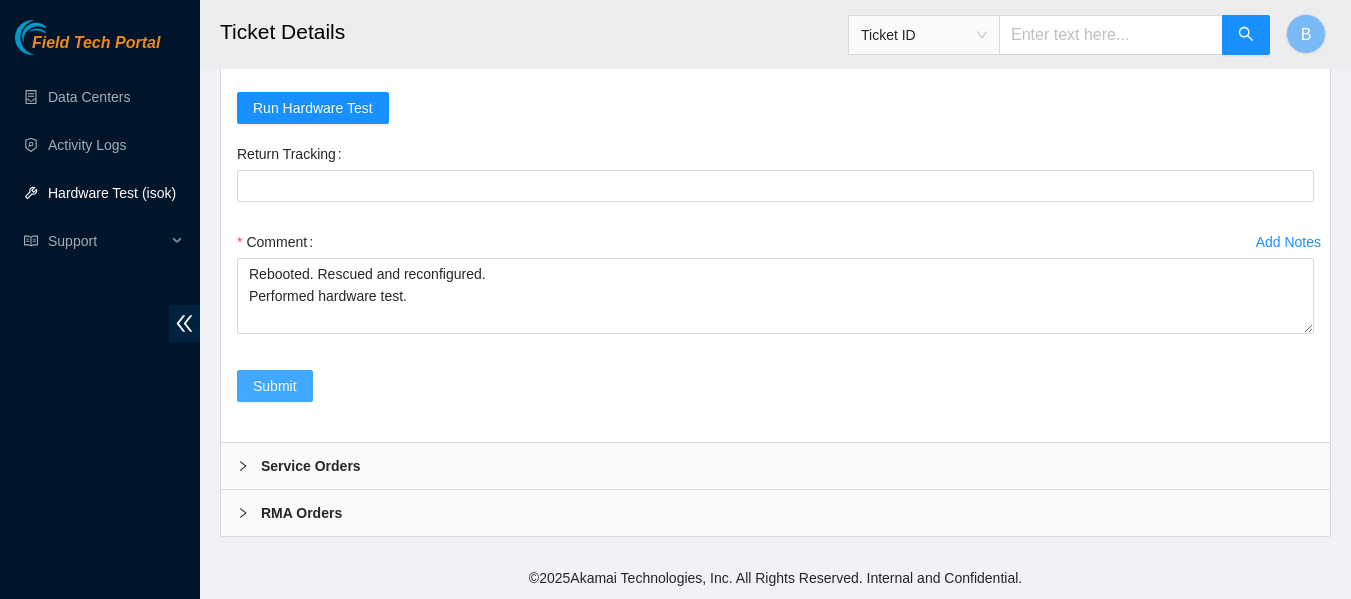 click on "Submit" at bounding box center [275, 386] 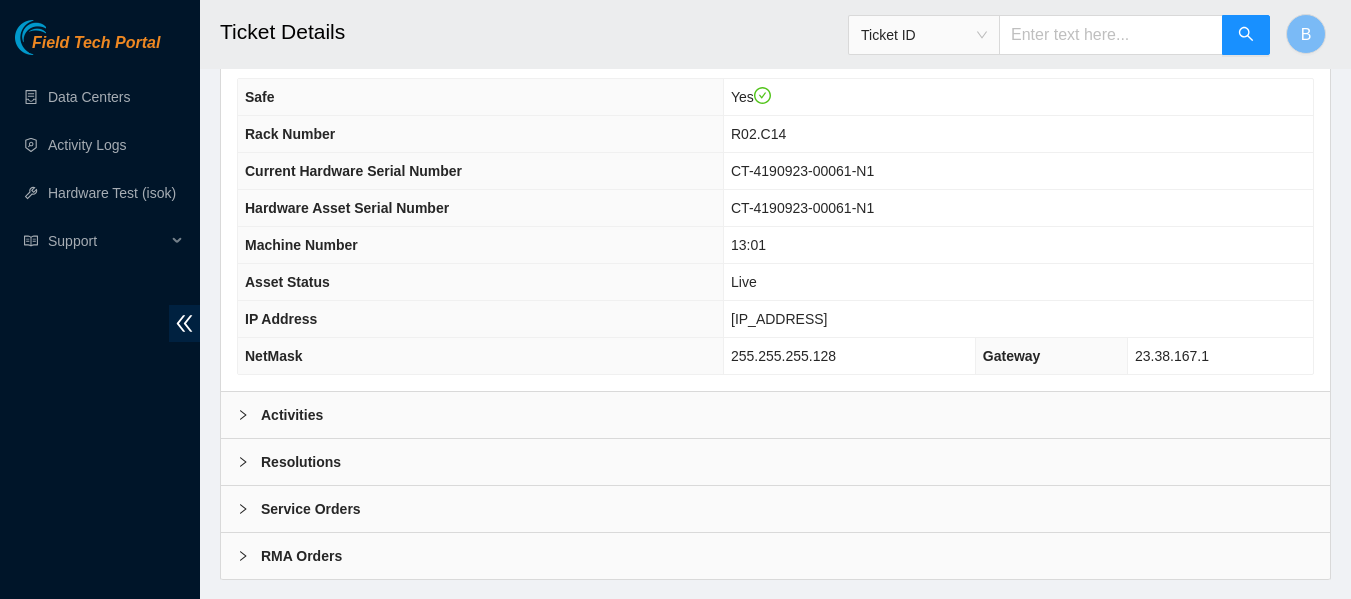 scroll, scrollTop: 738, scrollLeft: 0, axis: vertical 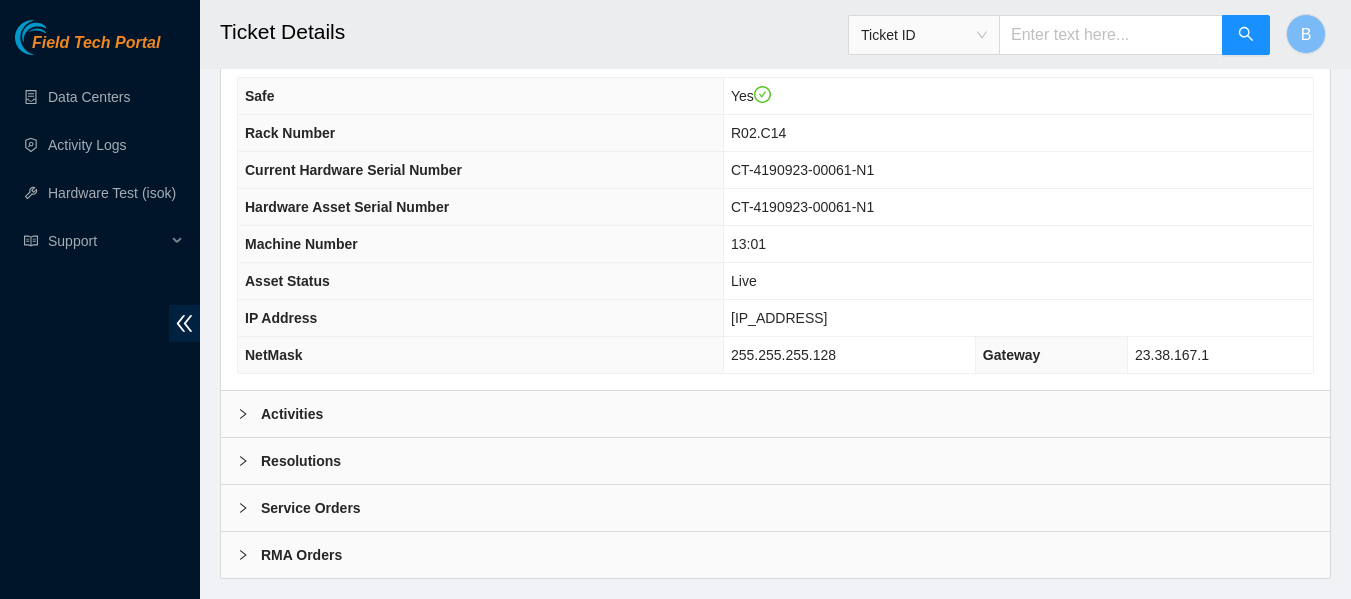 click on "IP Address" at bounding box center (481, 318) 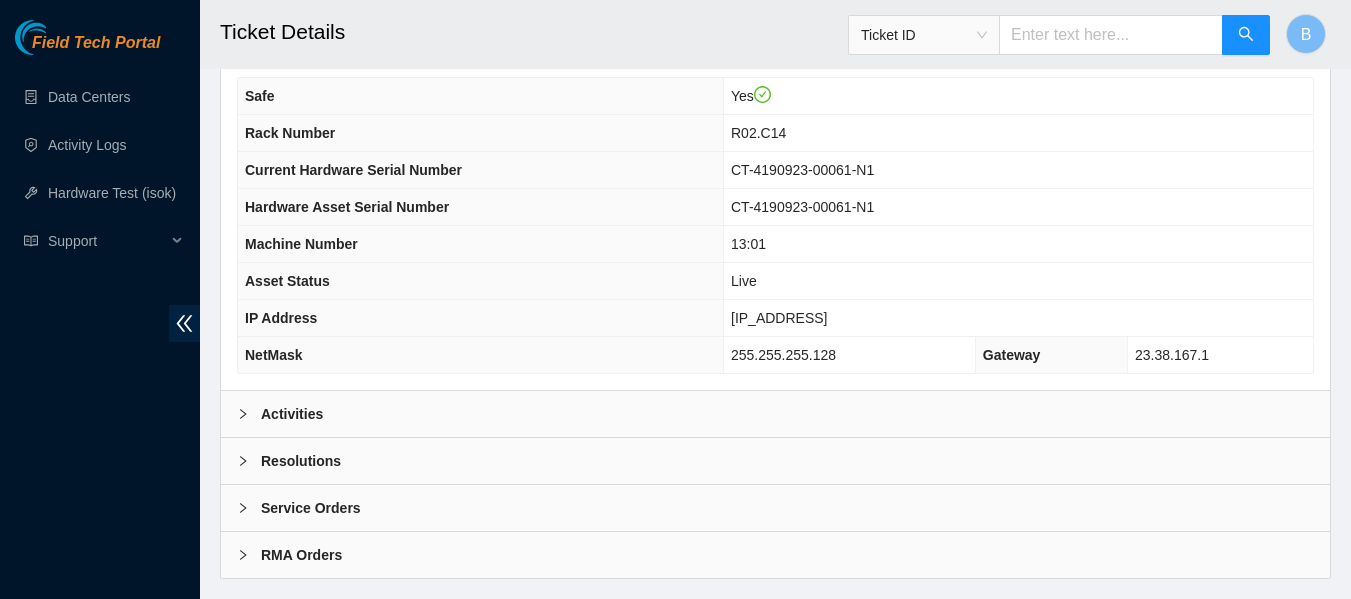 scroll, scrollTop: 780, scrollLeft: 0, axis: vertical 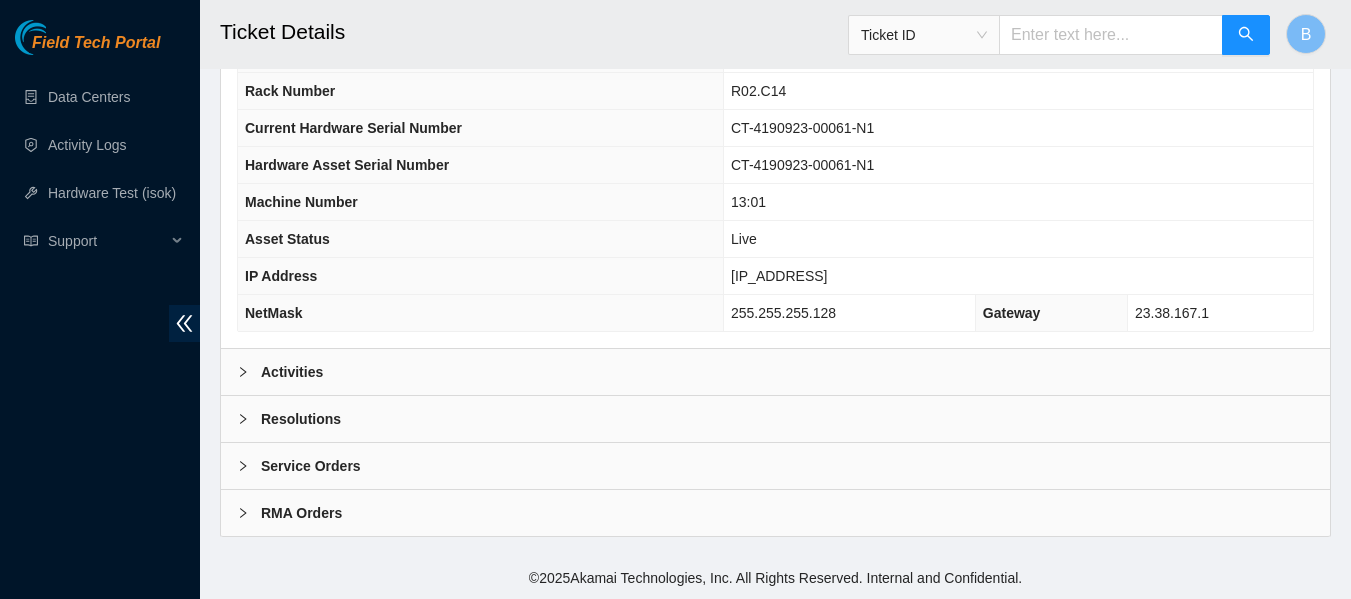 click on "Activities" at bounding box center [775, 372] 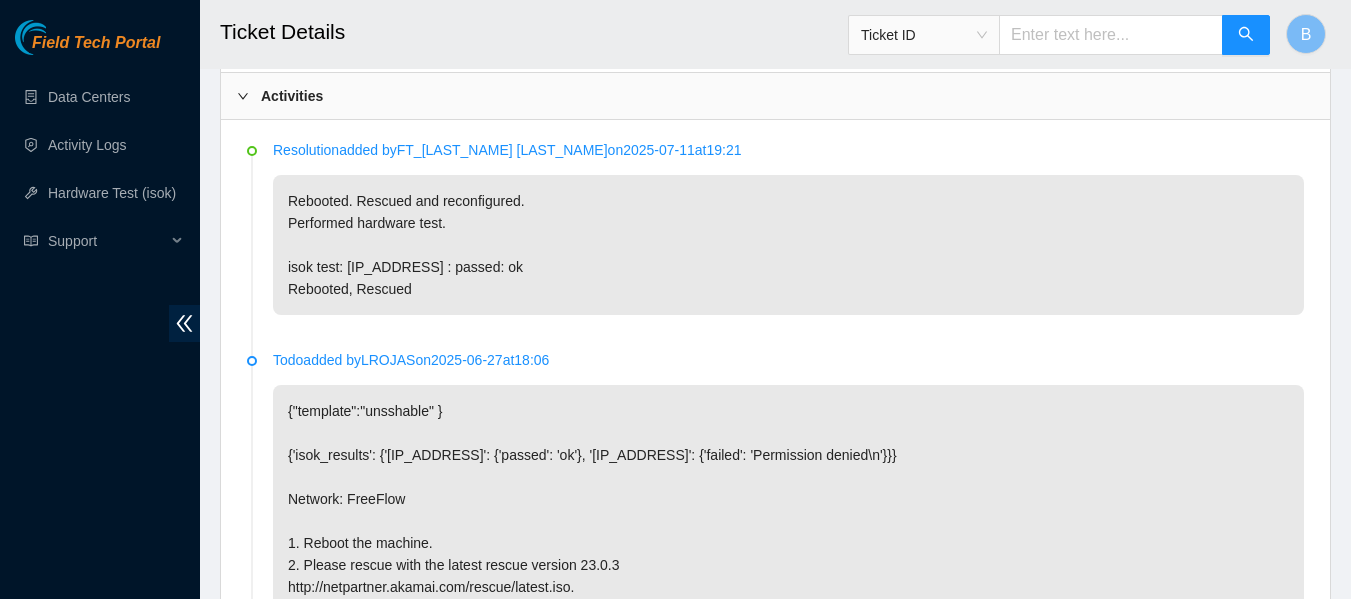 scroll, scrollTop: 1057, scrollLeft: 0, axis: vertical 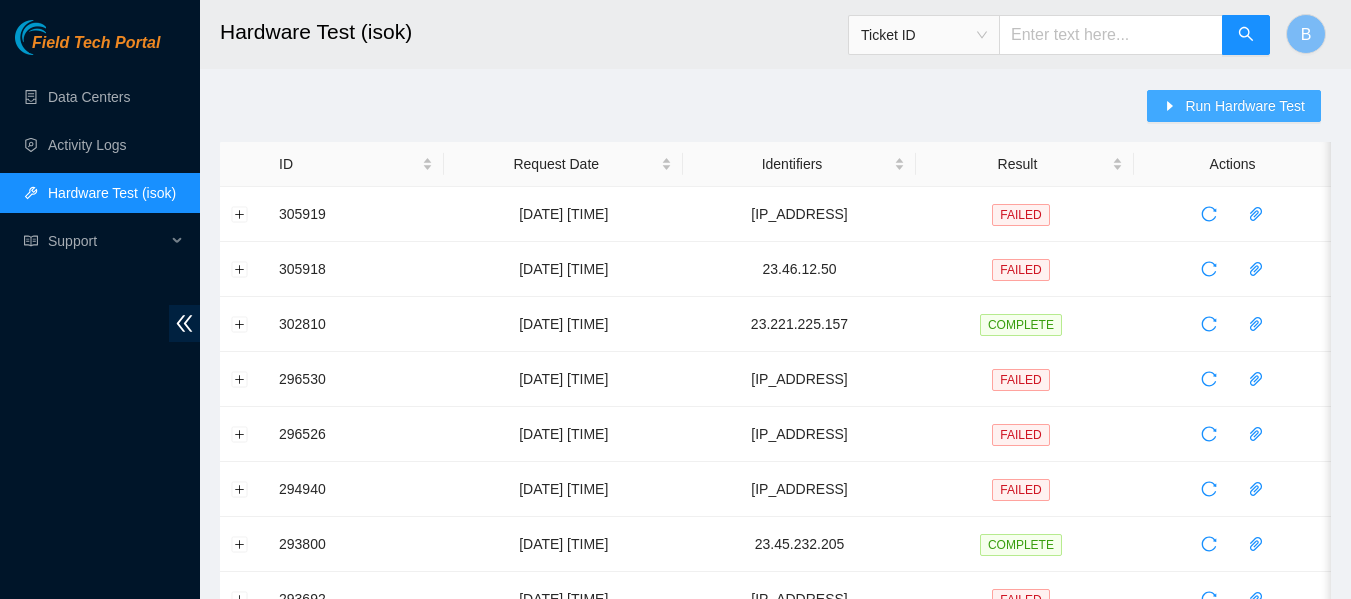 click on "Run Hardware Test" at bounding box center (1245, 106) 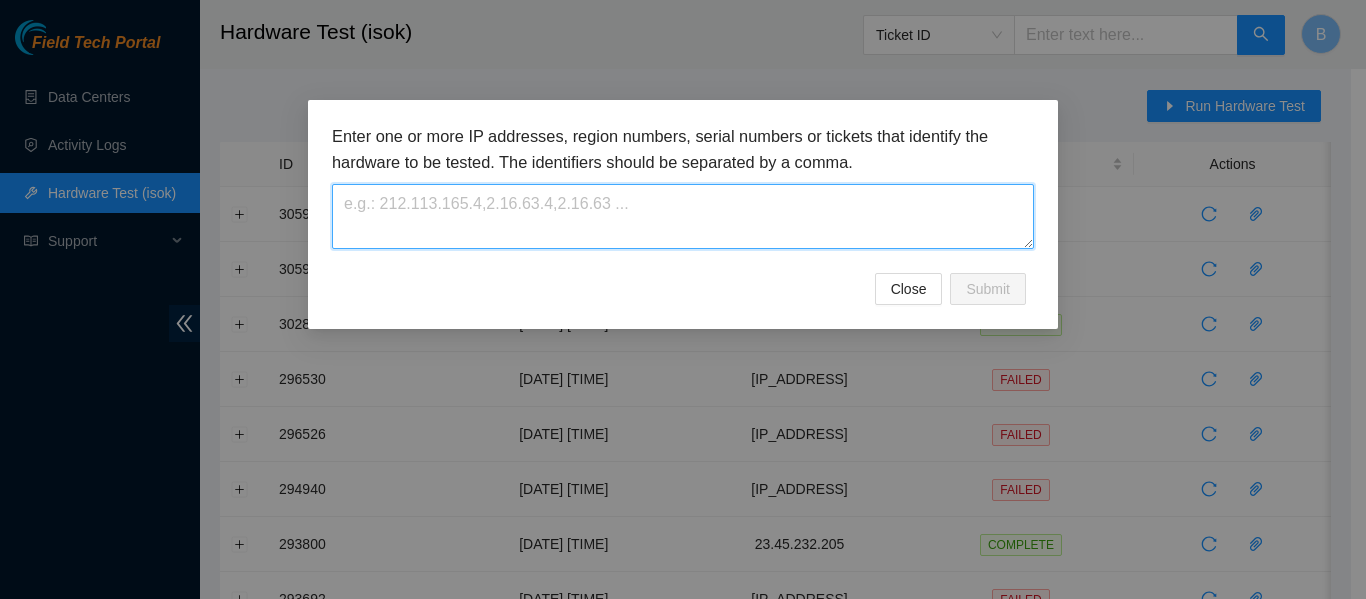 click at bounding box center [683, 216] 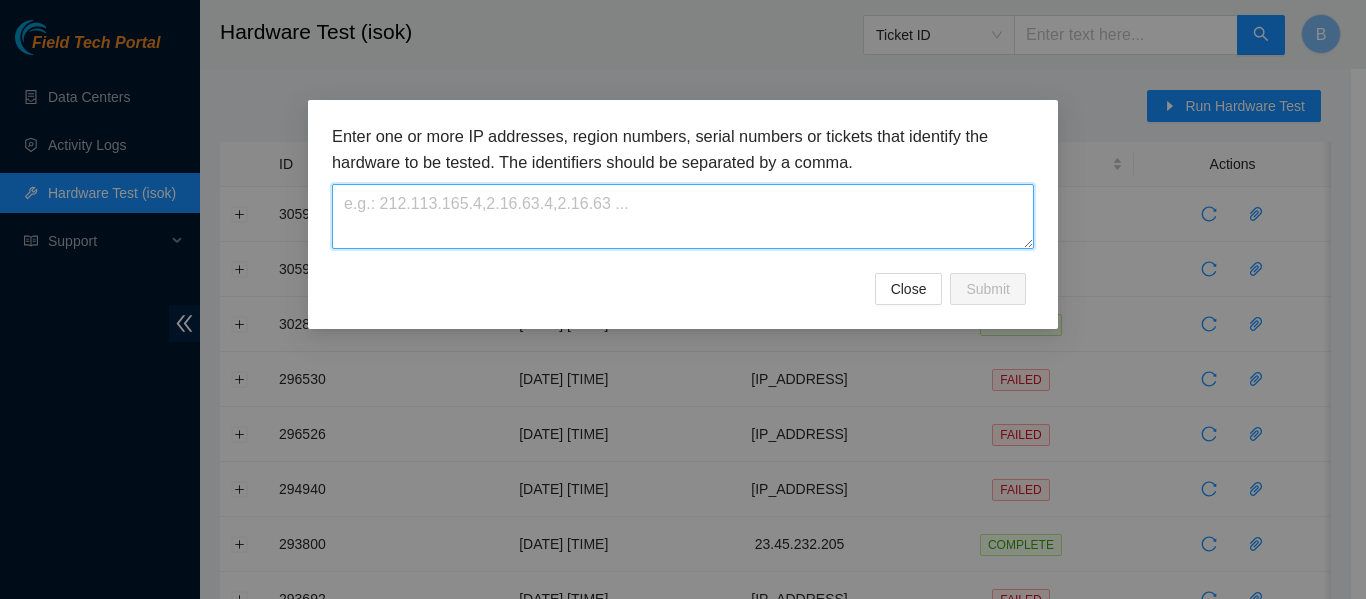 paste on "23.54.160.218" 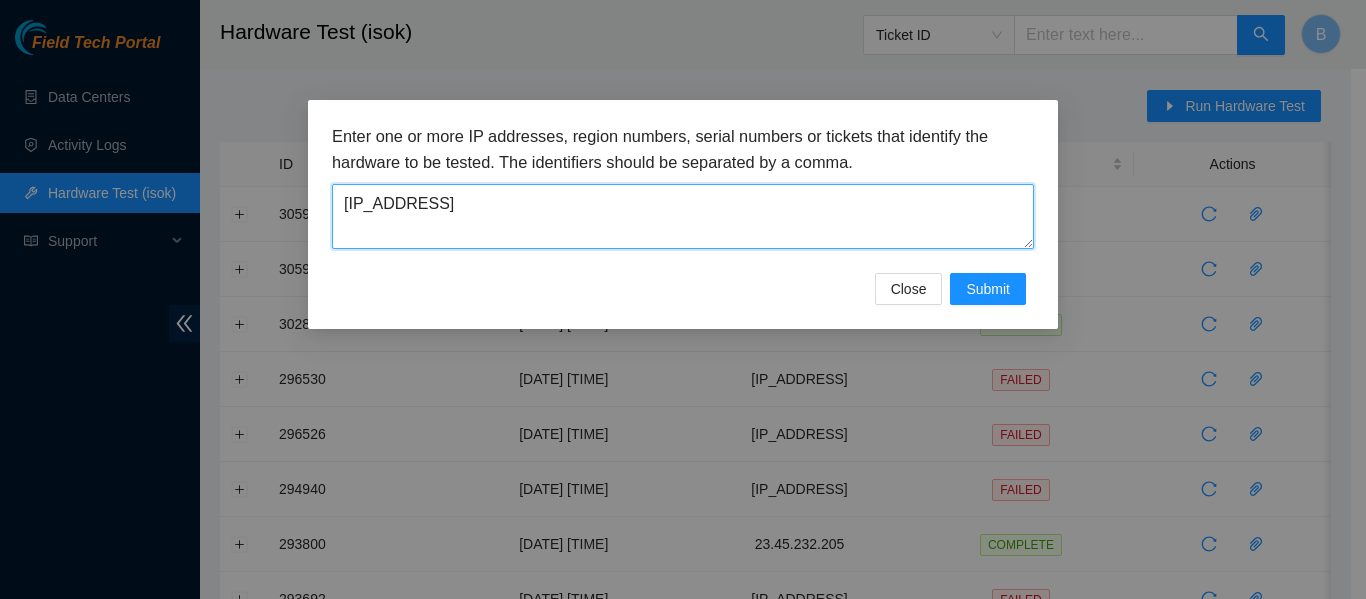type on "23.54.160.218" 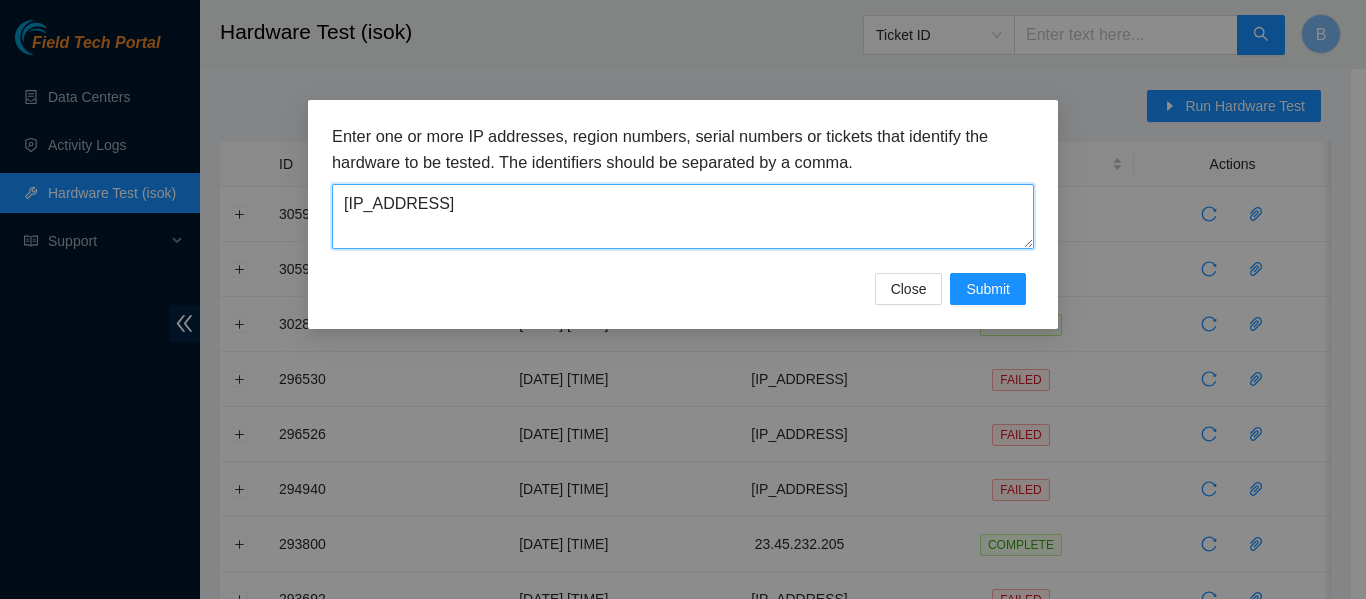 click on "[IP_ADDRESS]" at bounding box center (683, 216) 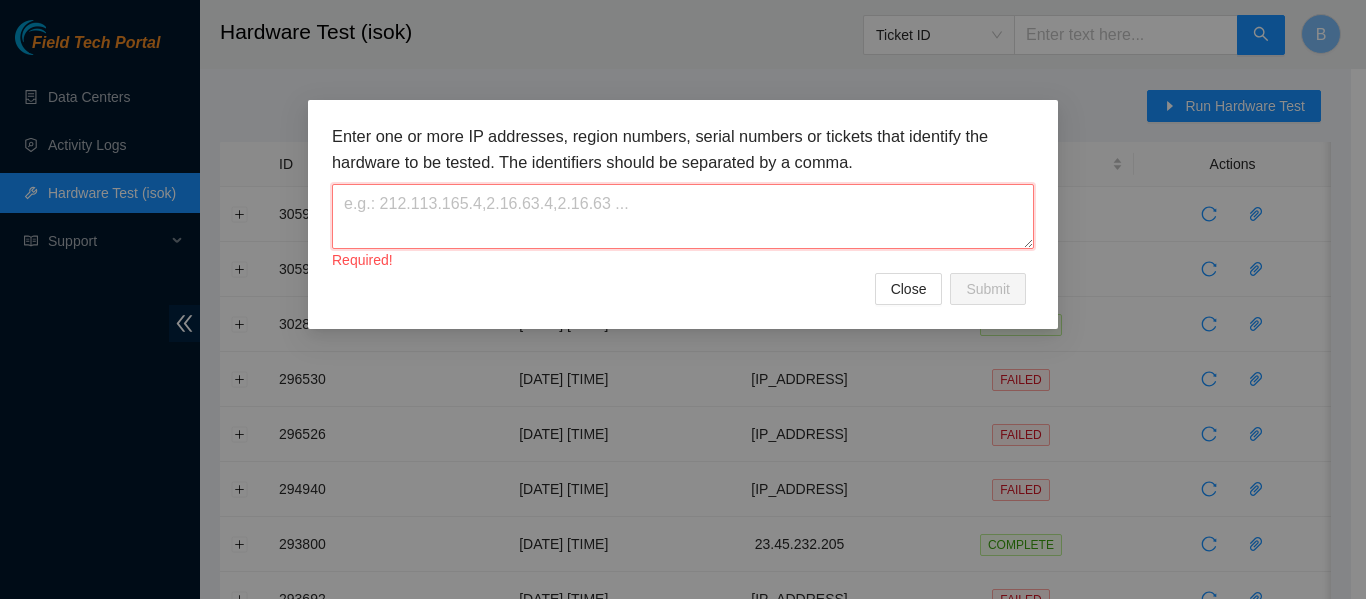paste on "23.38.167.53" 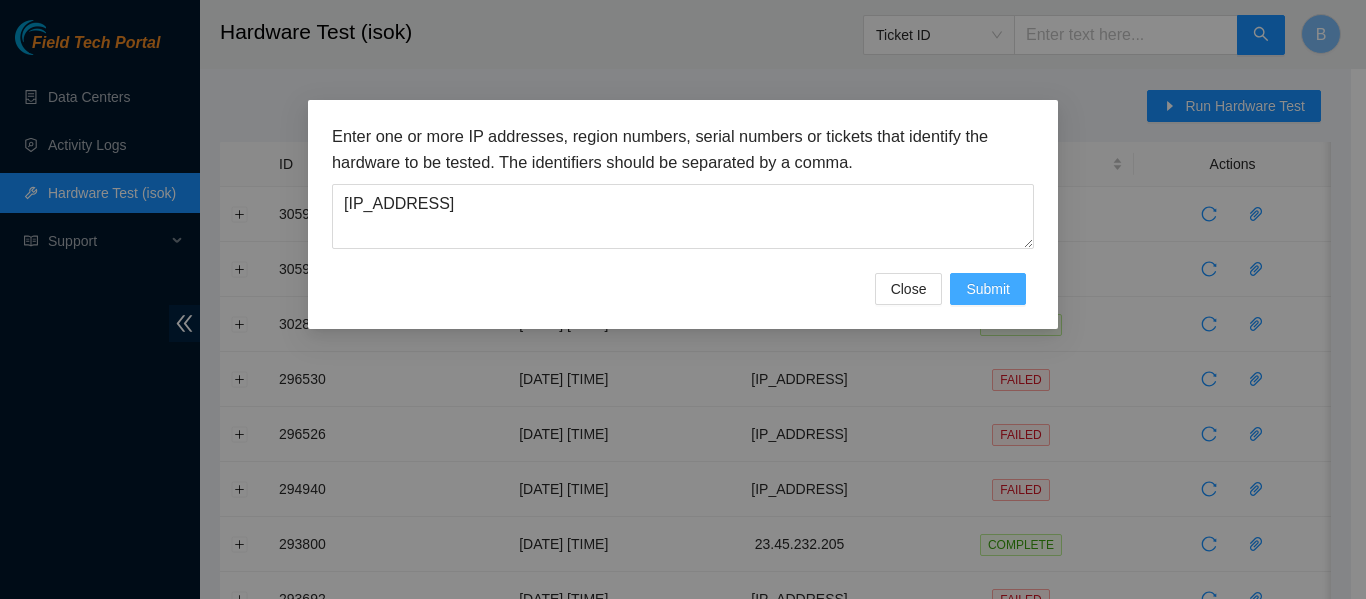 click on "Submit" at bounding box center [988, 289] 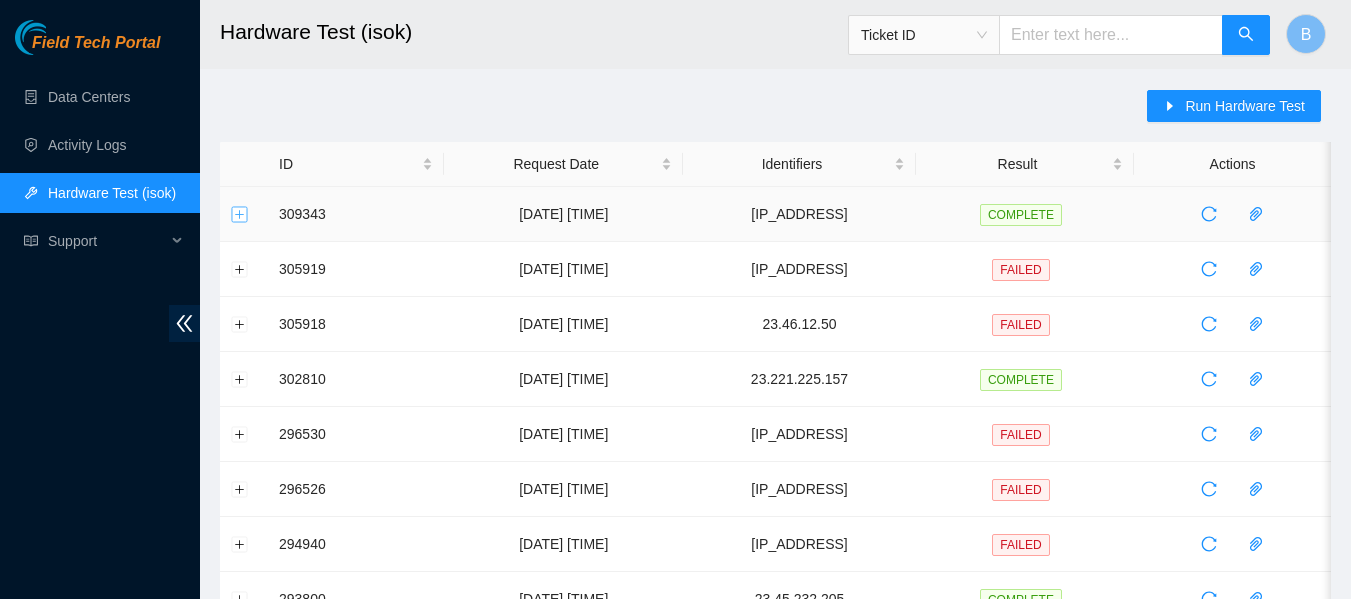 click at bounding box center (240, 214) 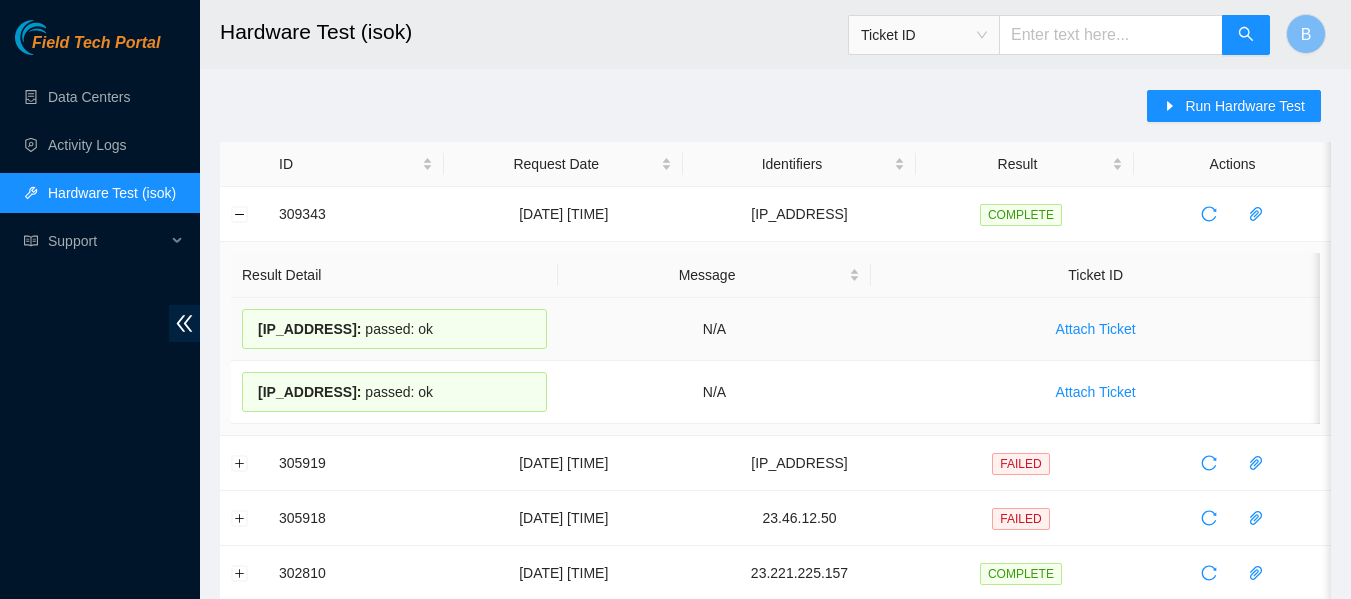 click on "23.38.167.53  :" at bounding box center (309, 329) 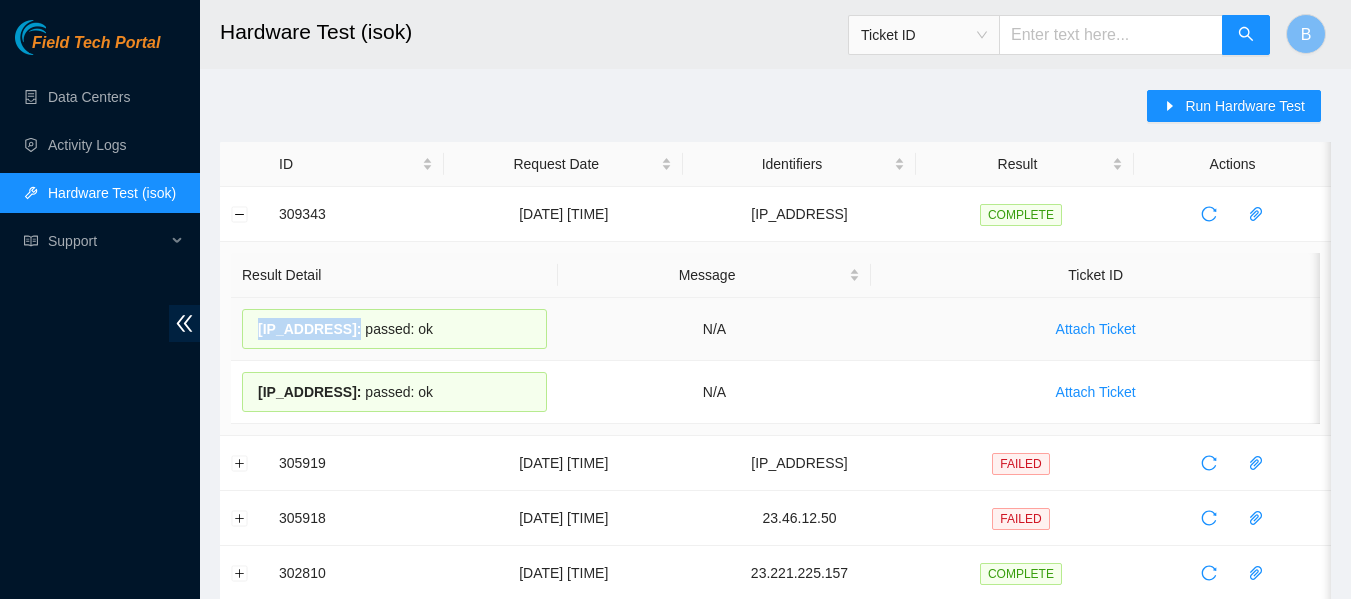 click on "23.38.167.53  :" at bounding box center [309, 329] 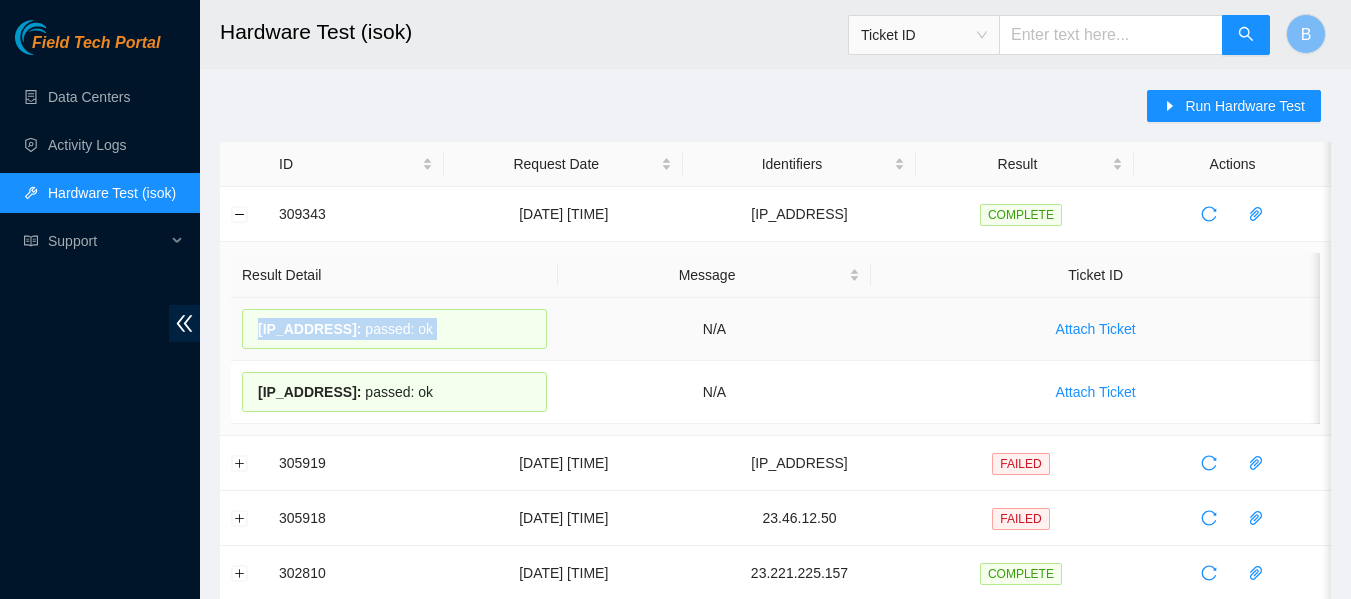 click on "23.38.167.53  :" at bounding box center (309, 329) 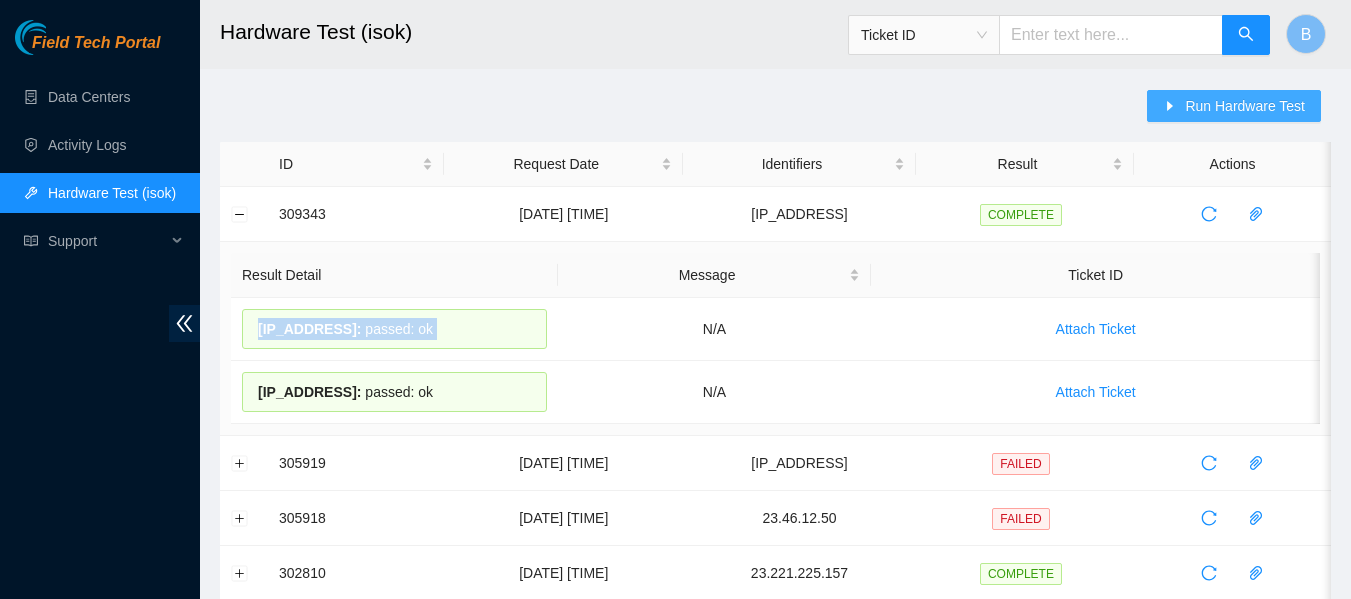 click on "Run Hardware Test" at bounding box center (1245, 106) 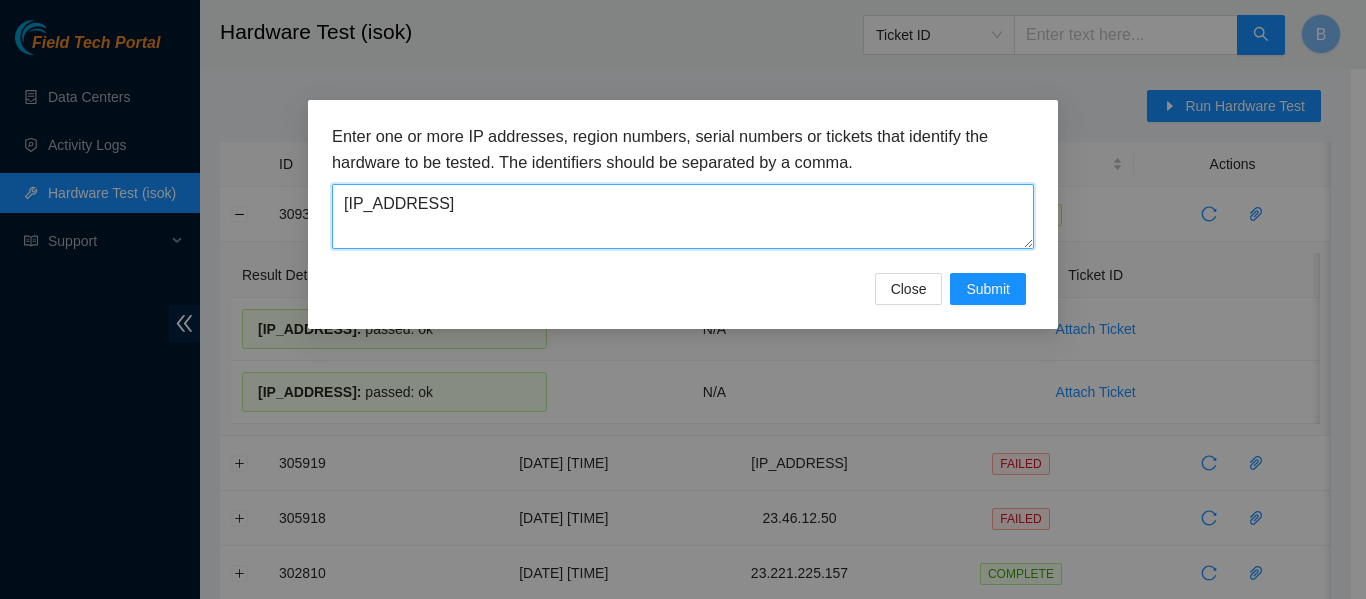 click on "23.38.167.53" at bounding box center [683, 216] 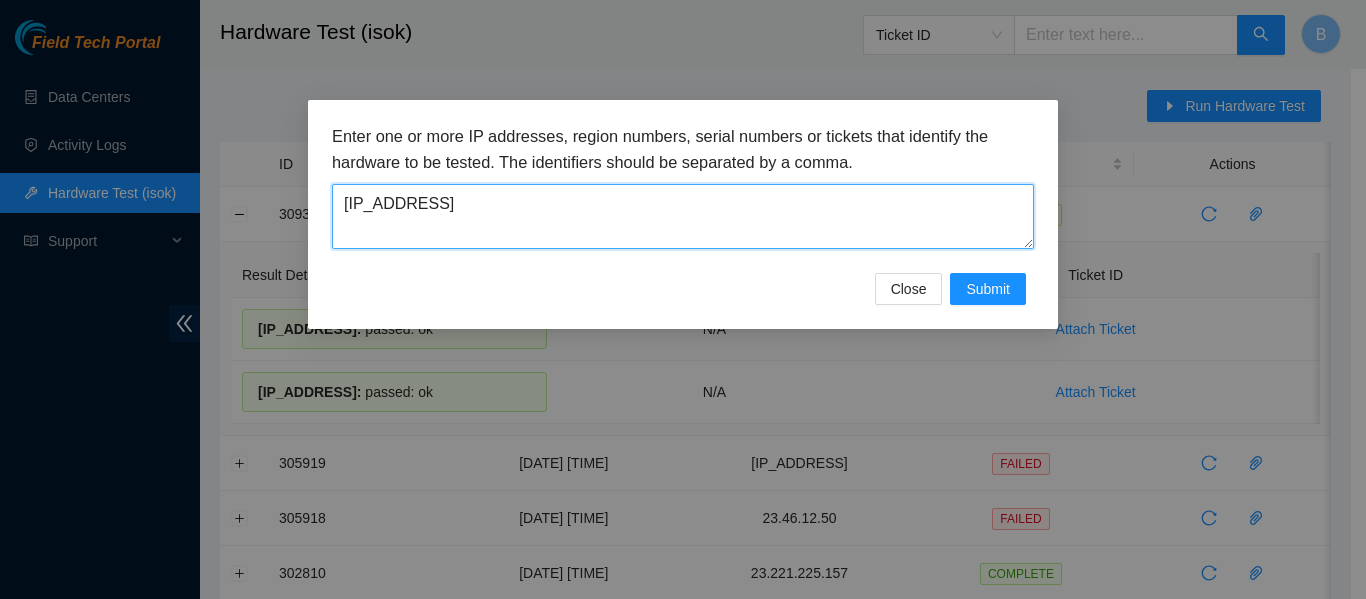 paste on "54.160.218" 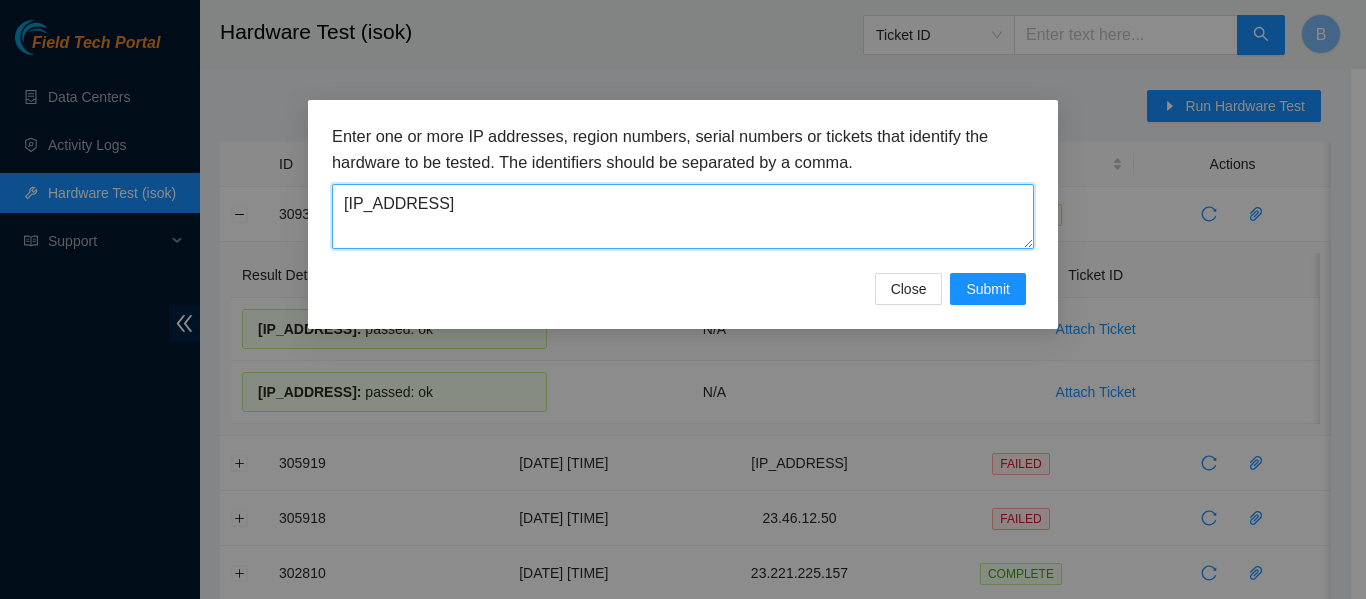 type on "[IP_ADDRESS]" 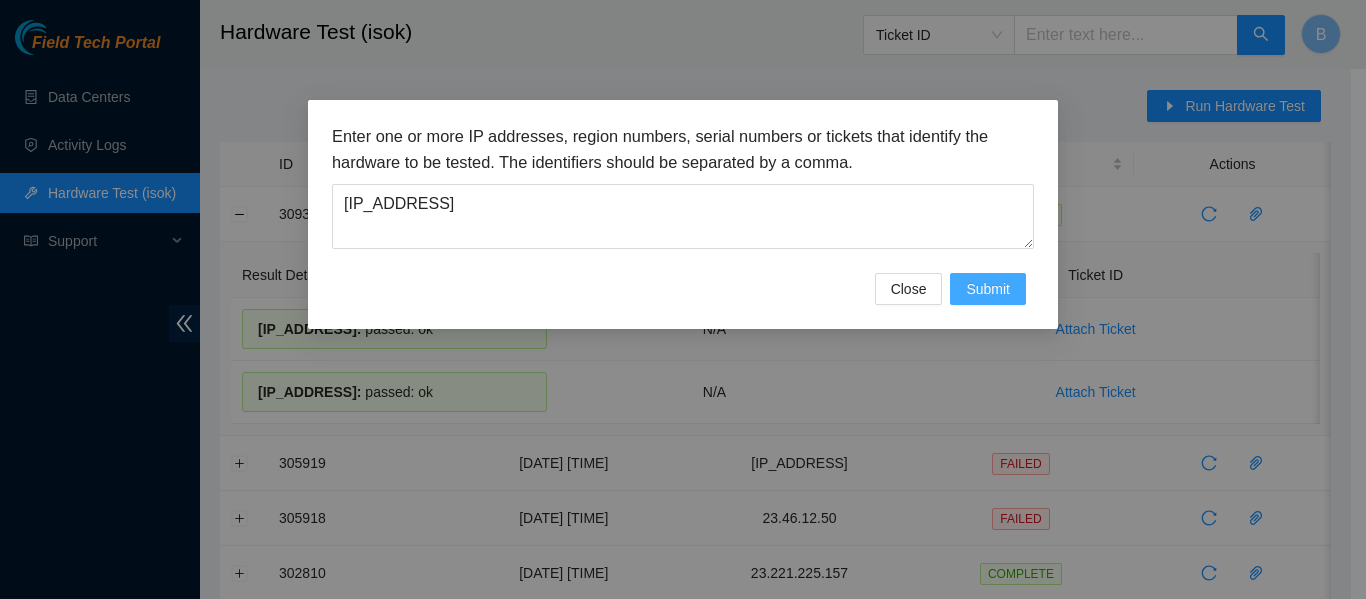 click on "Submit" at bounding box center [988, 289] 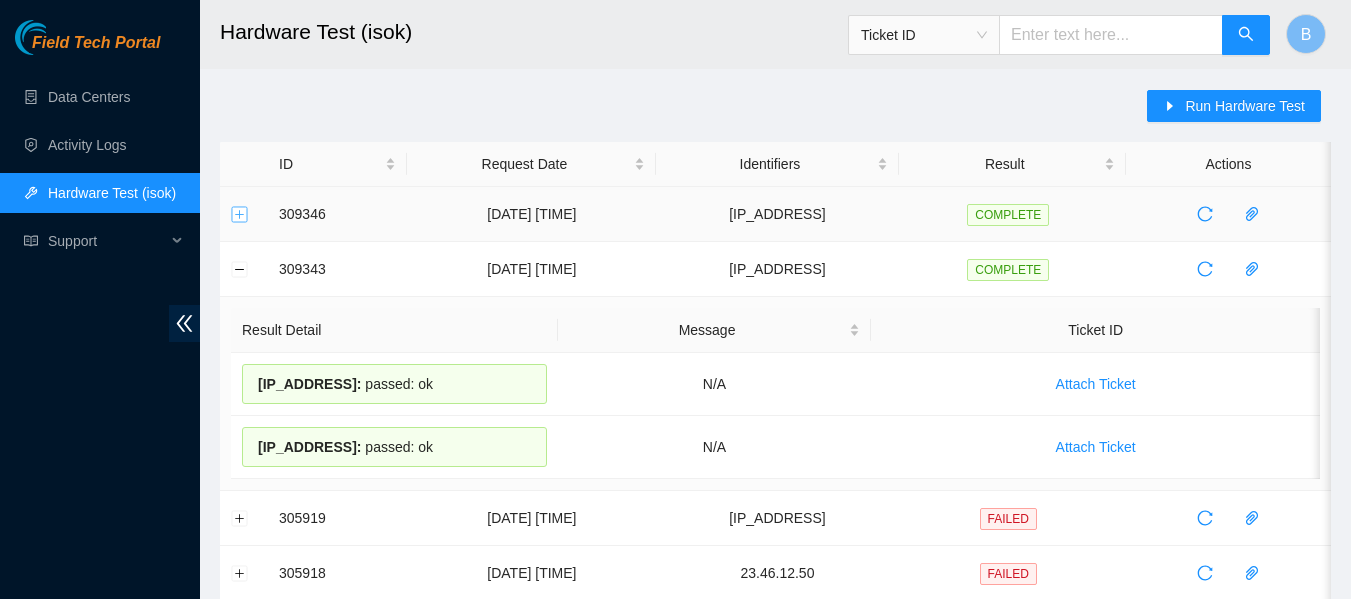 click at bounding box center (240, 214) 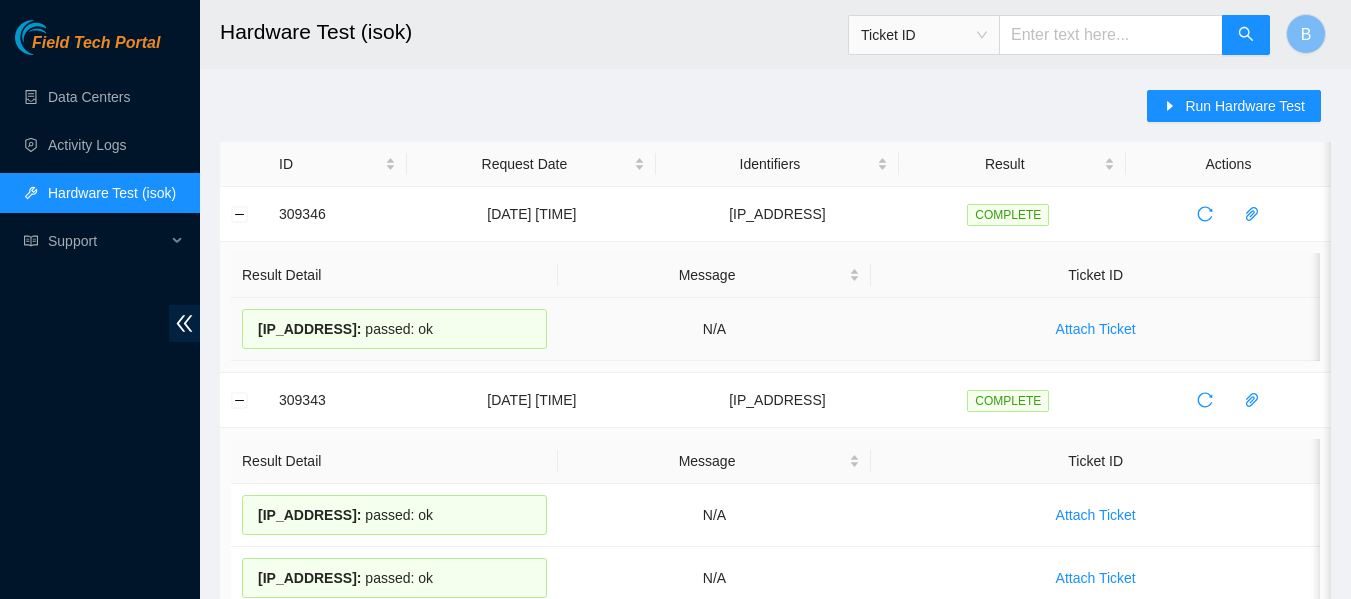 click on "23.54.160.218  :" at bounding box center [309, 329] 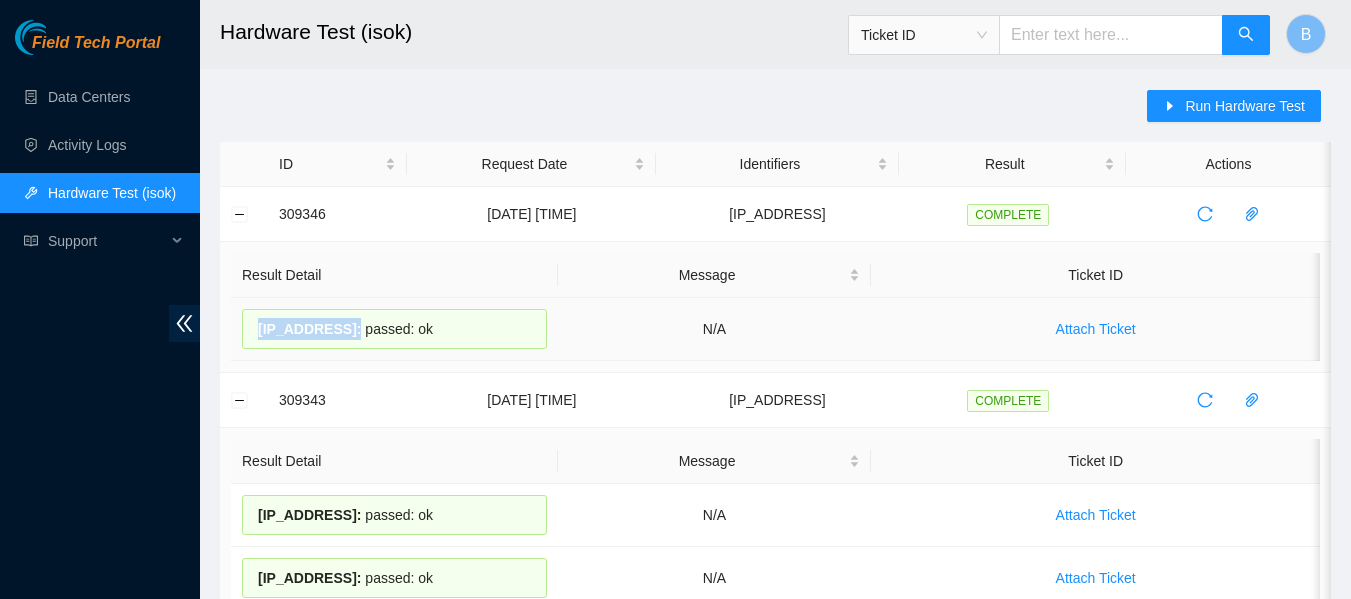click on "23.54.160.218  :" at bounding box center [309, 329] 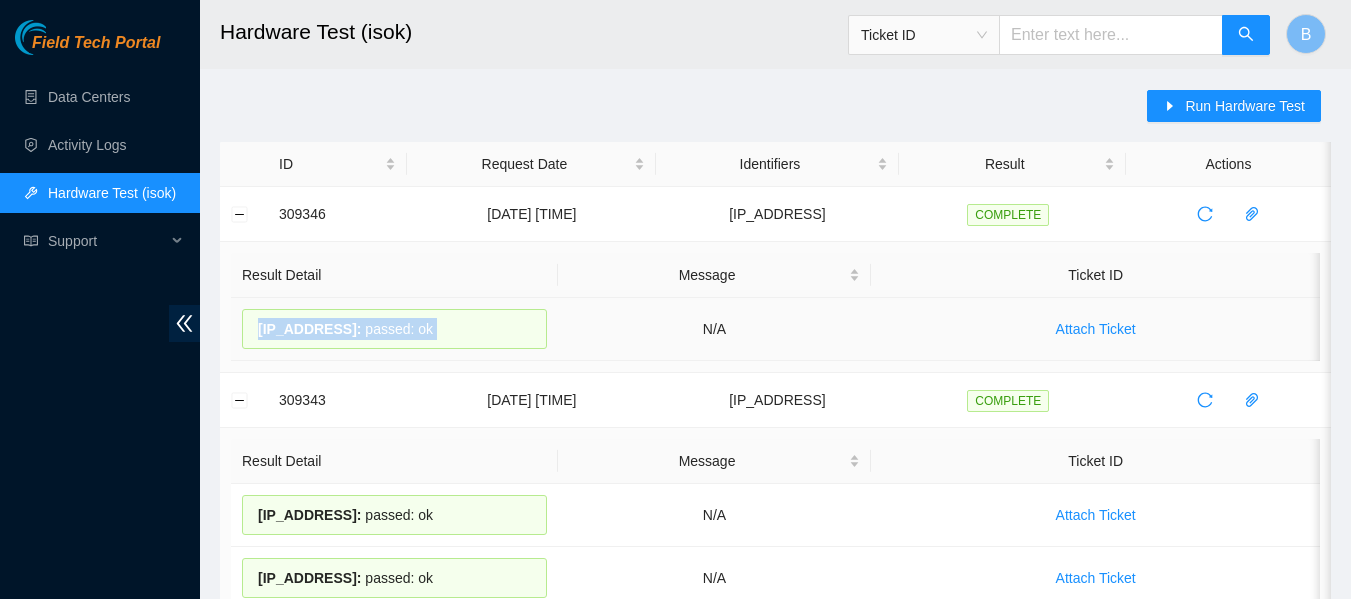click on "23.54.160.218  :" at bounding box center [309, 329] 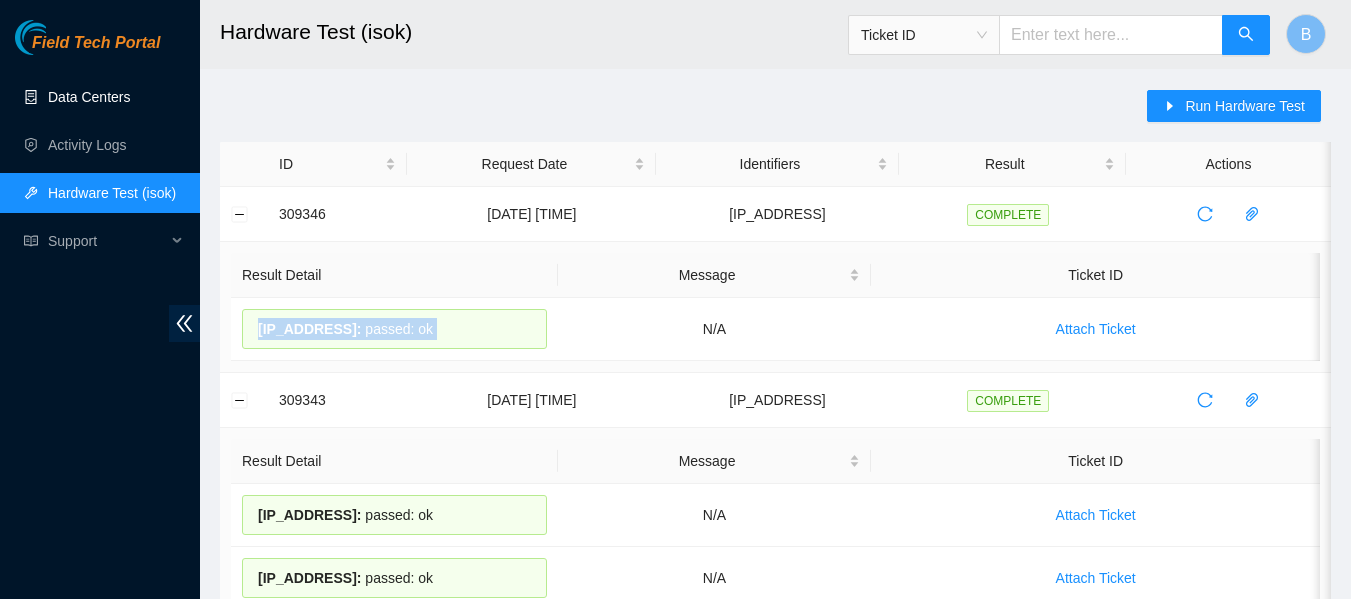 click on "Data Centers" at bounding box center (89, 97) 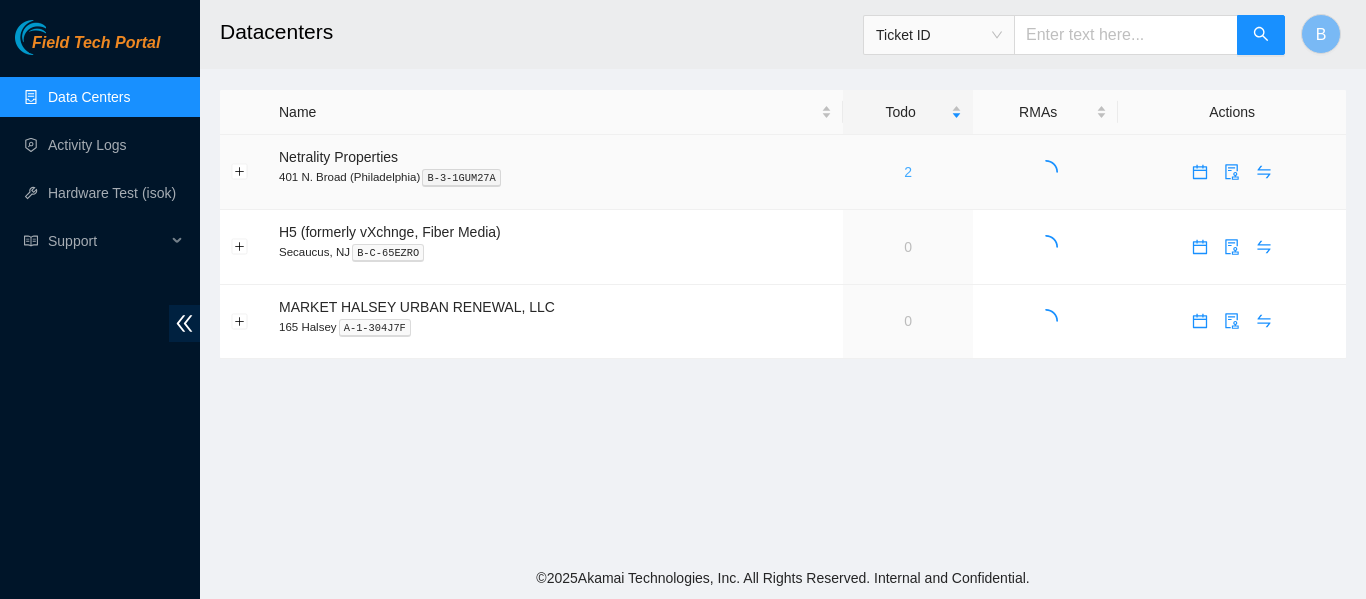 click on "2" at bounding box center (908, 172) 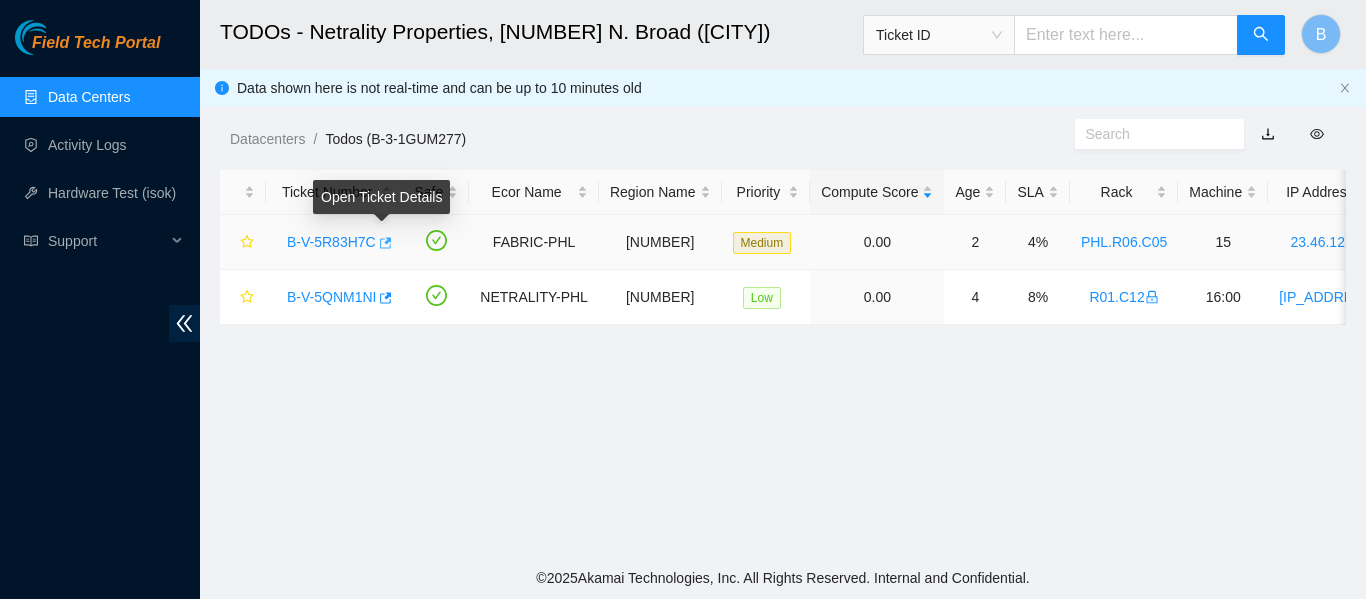 click 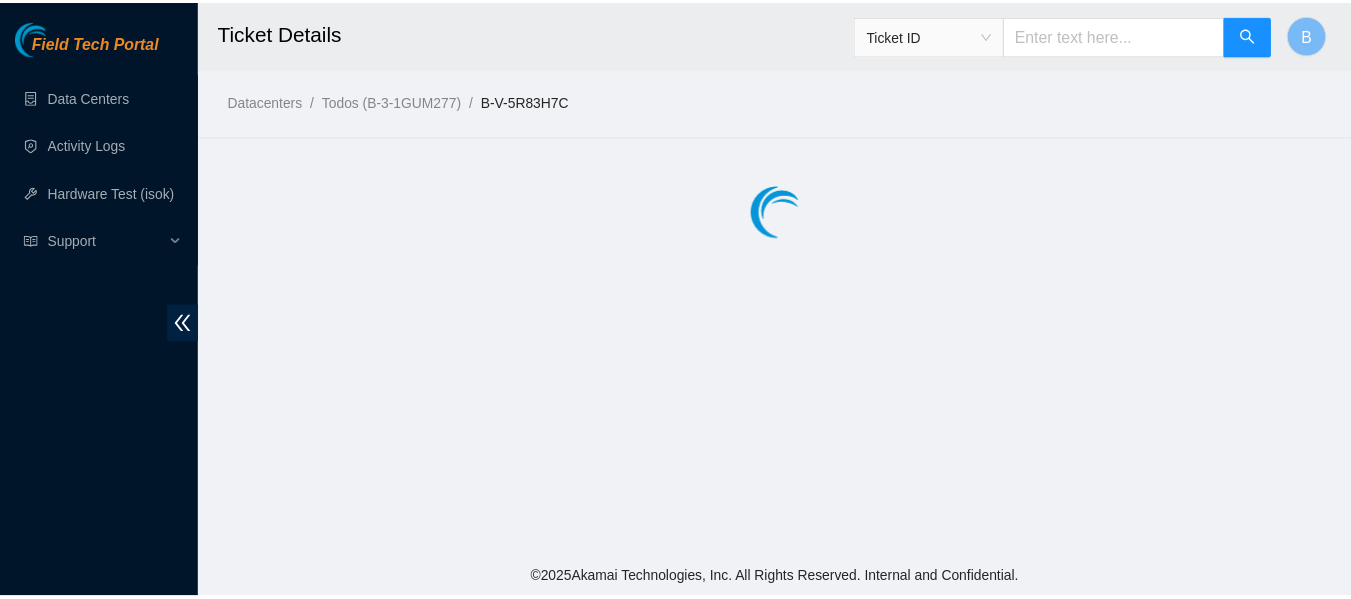 scroll, scrollTop: 0, scrollLeft: 0, axis: both 